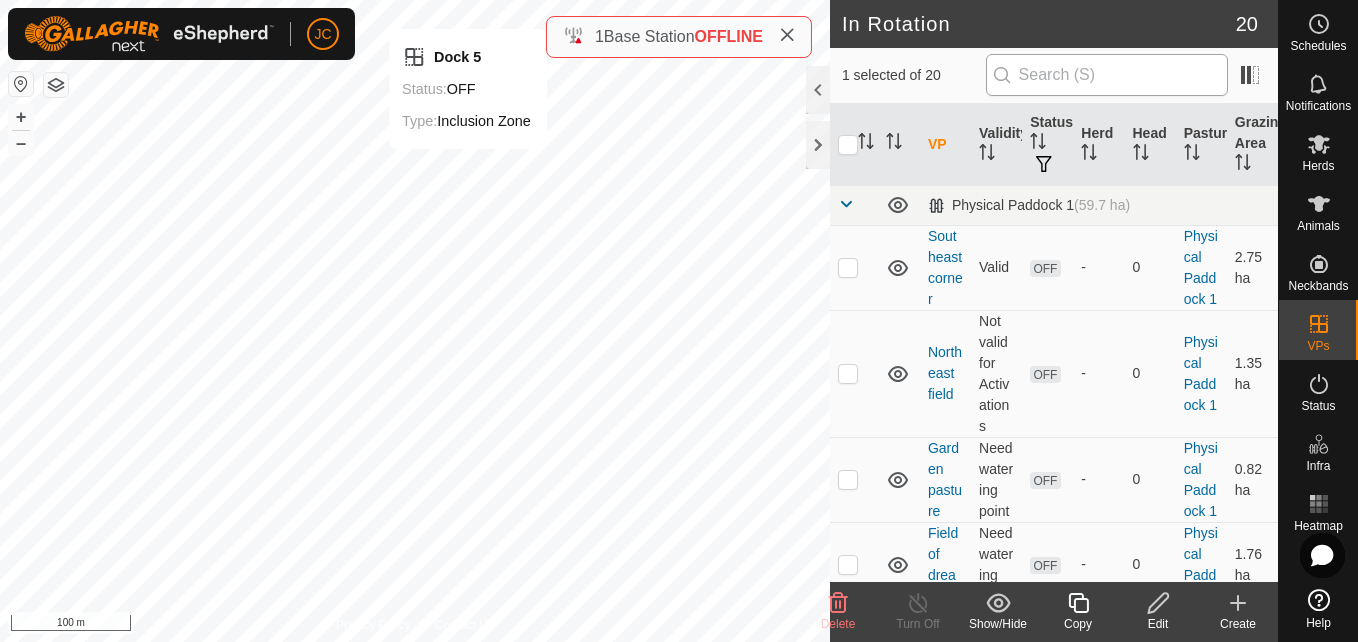 scroll, scrollTop: 0, scrollLeft: 0, axis: both 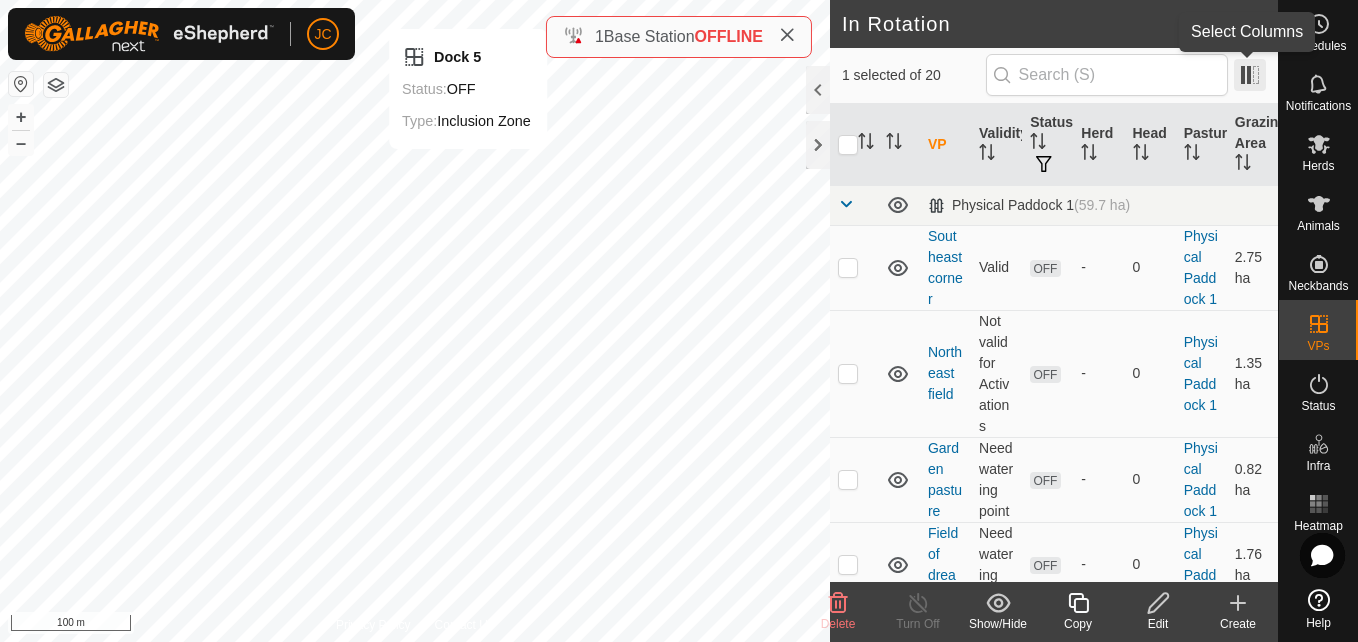 click at bounding box center (1250, 75) 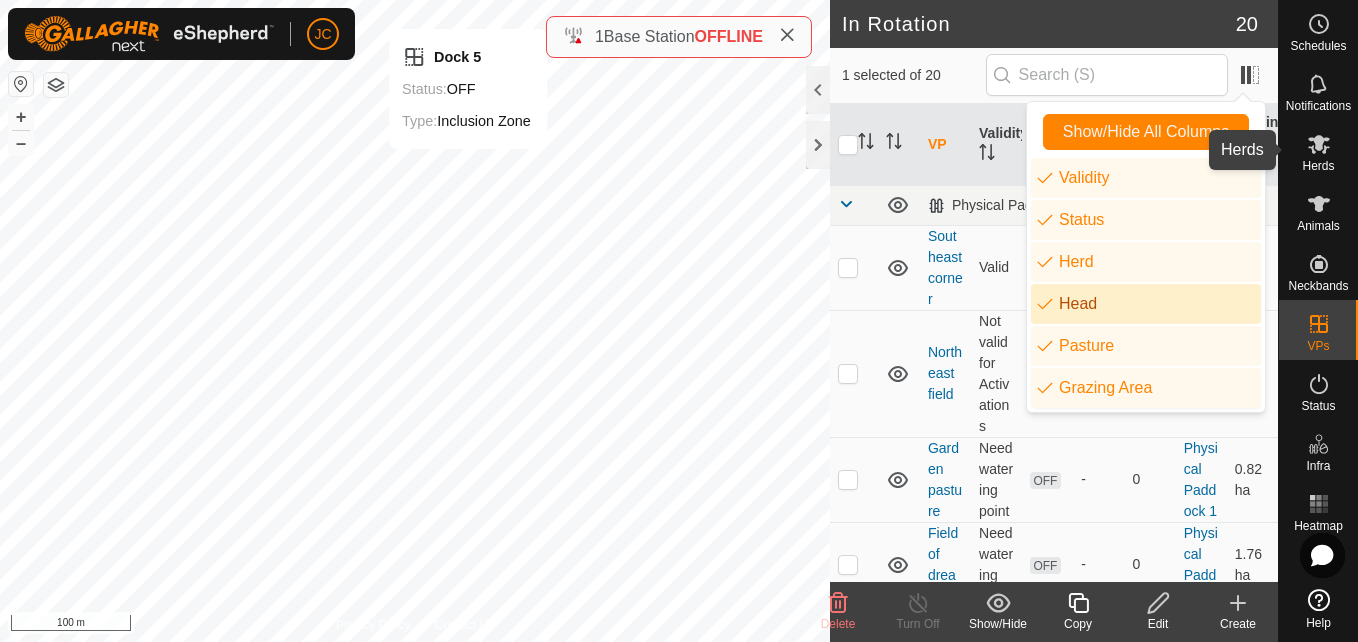 click 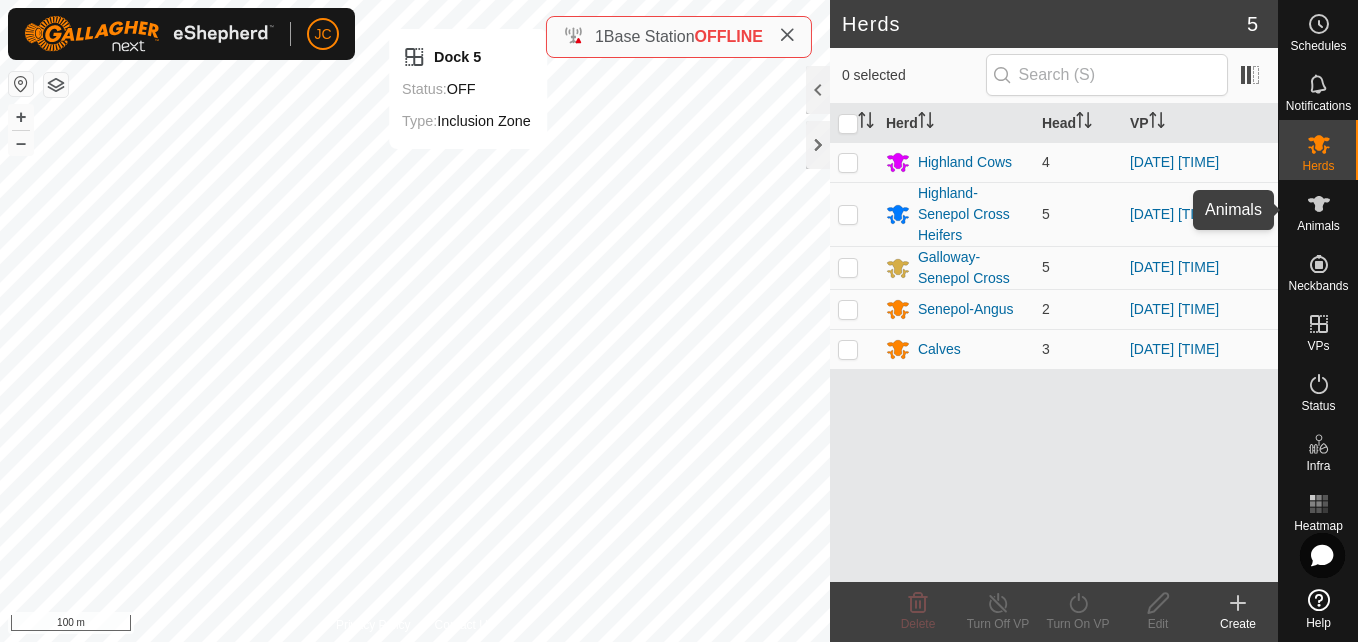 click 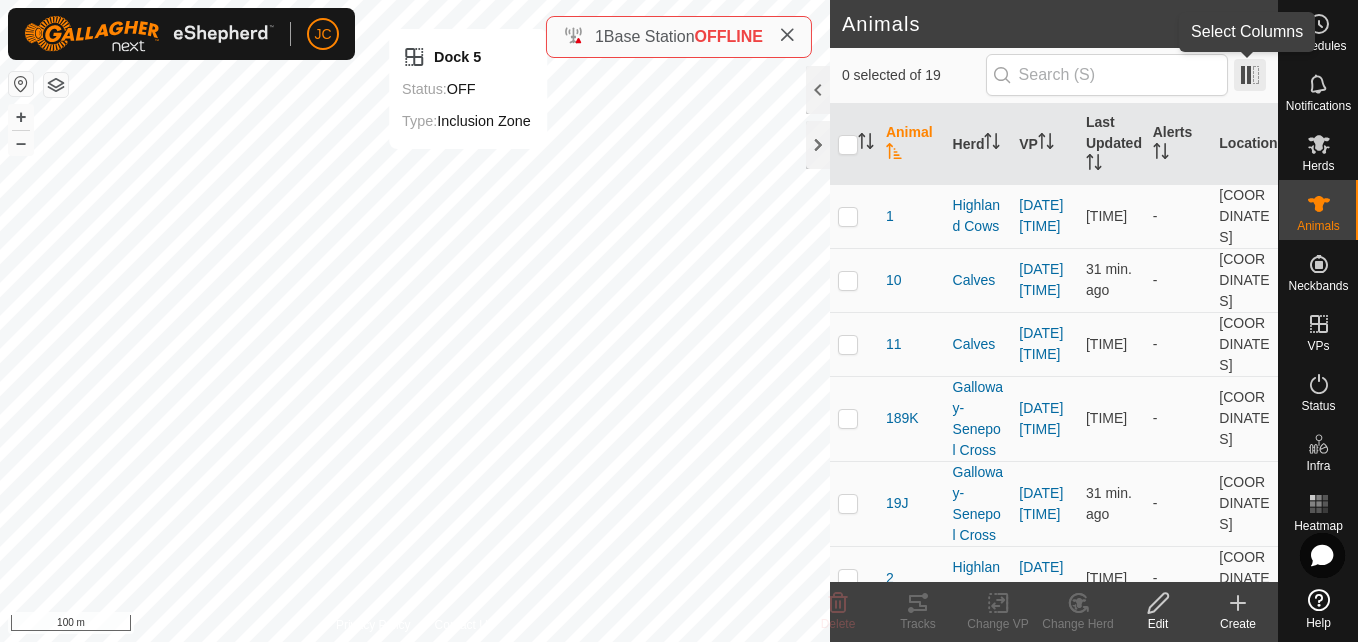 click at bounding box center (1250, 75) 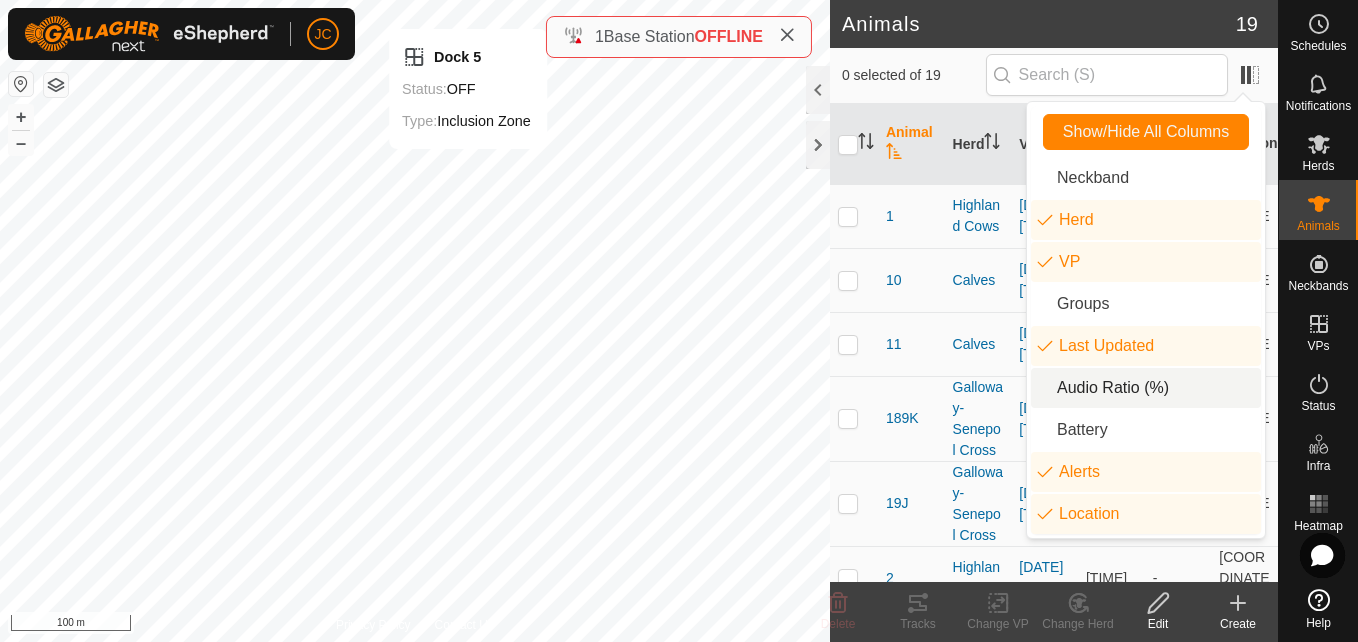 click on "Audio Ratio (%)" at bounding box center (1146, 388) 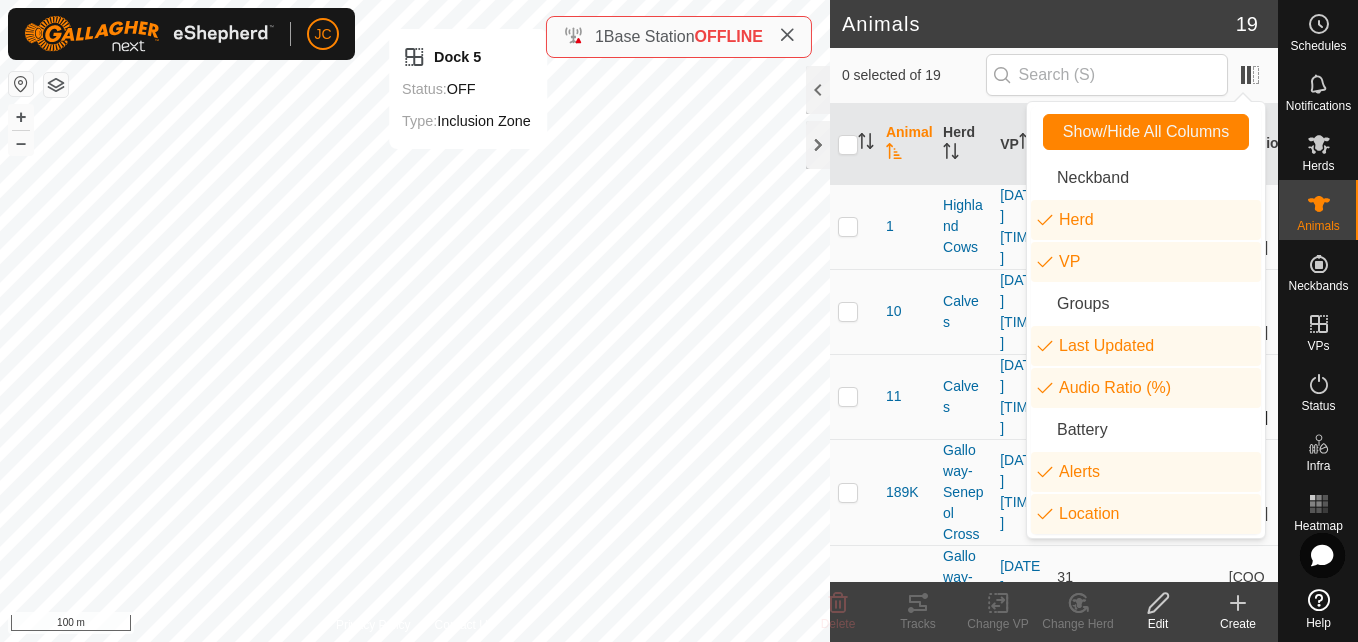 click on "11" at bounding box center [906, 396] 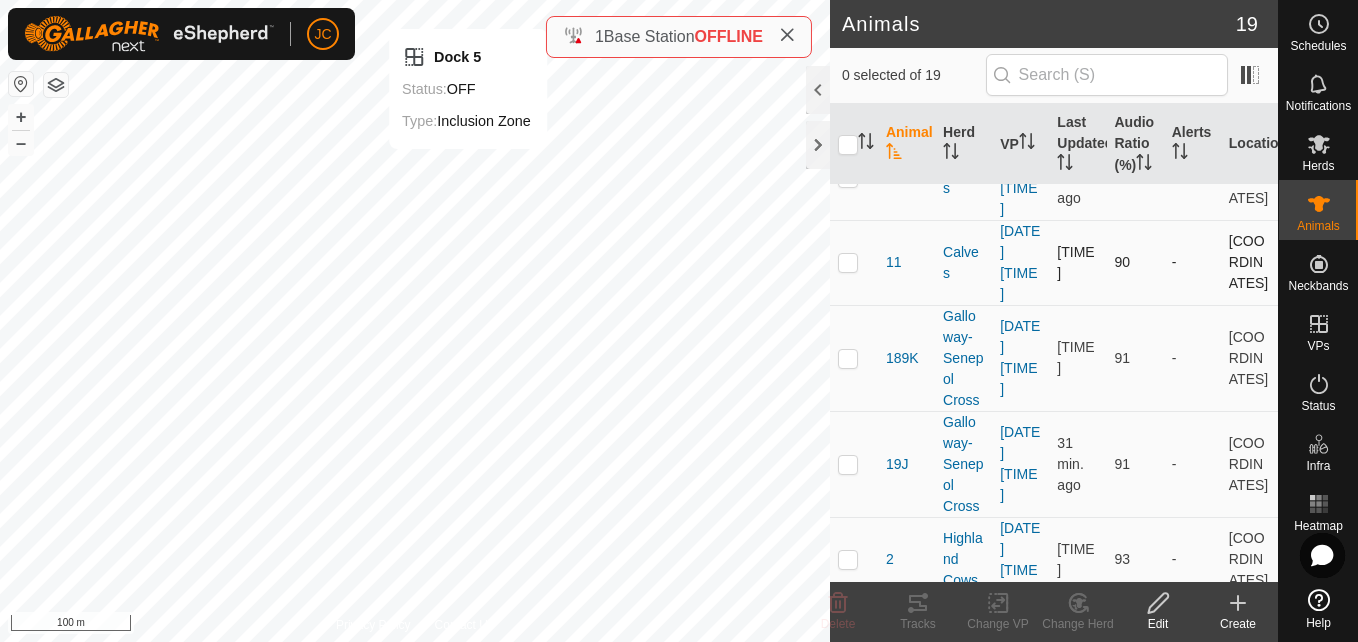 scroll, scrollTop: 0, scrollLeft: 0, axis: both 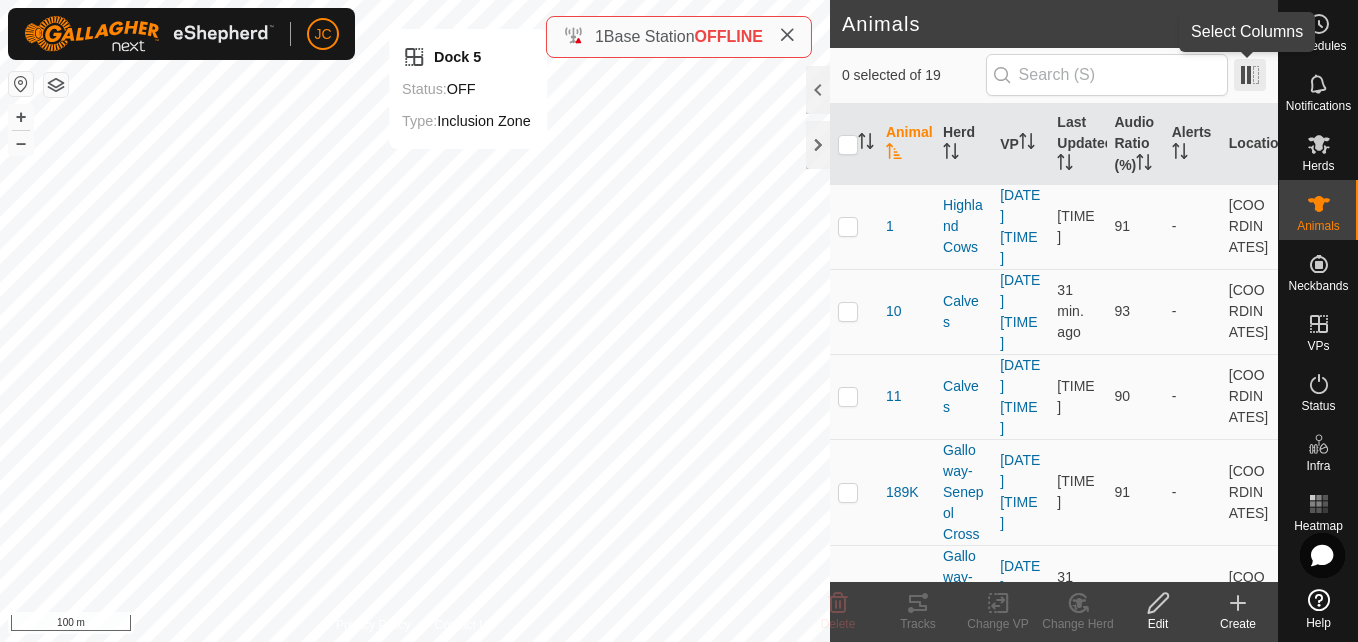 click at bounding box center (1250, 75) 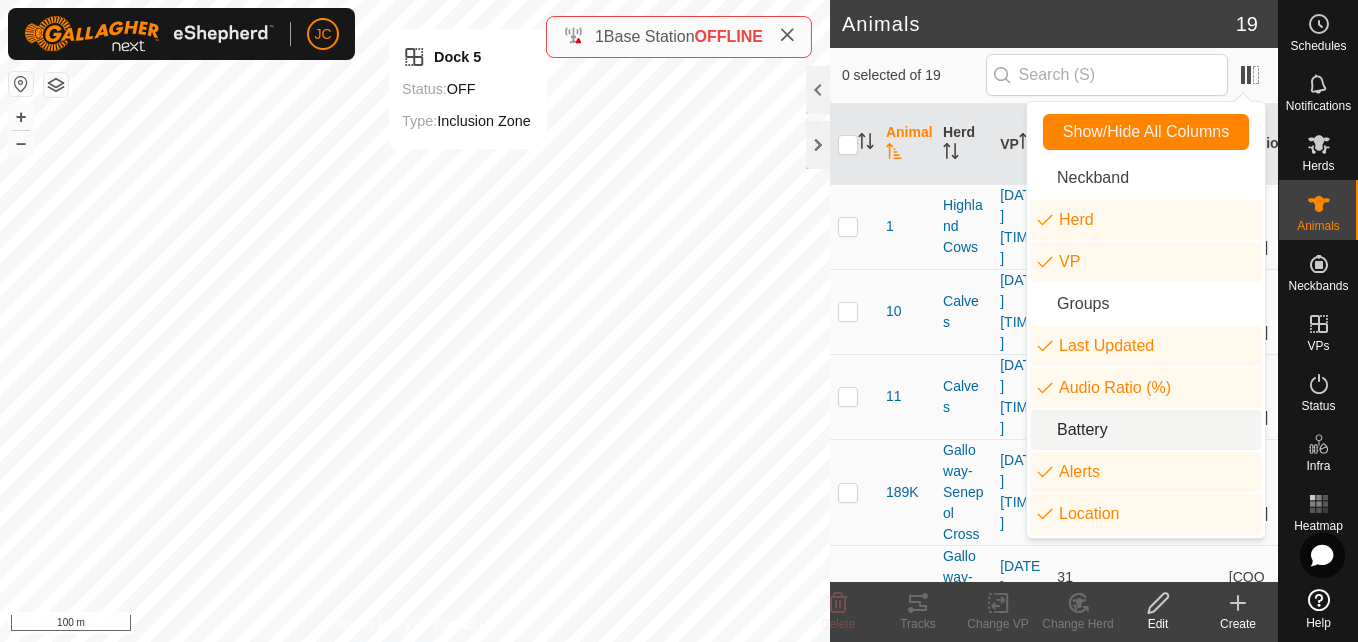 click on "Battery" at bounding box center (1146, 430) 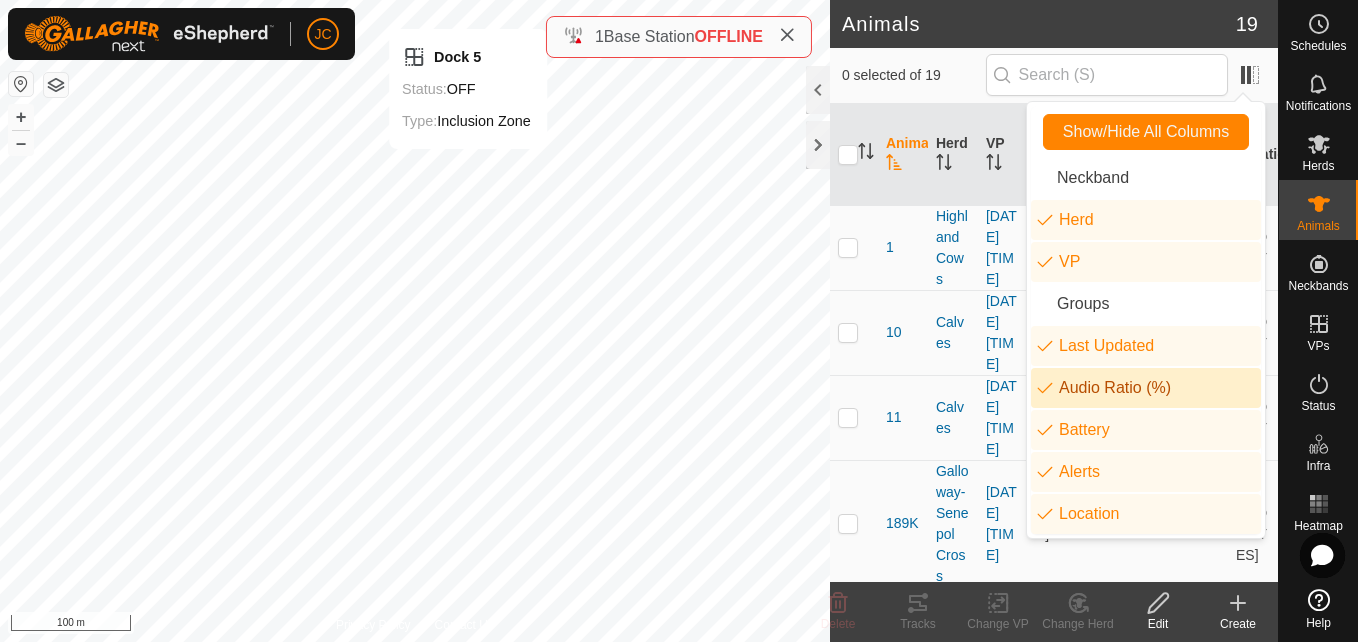click on "Audio Ratio (%)" at bounding box center (1146, 388) 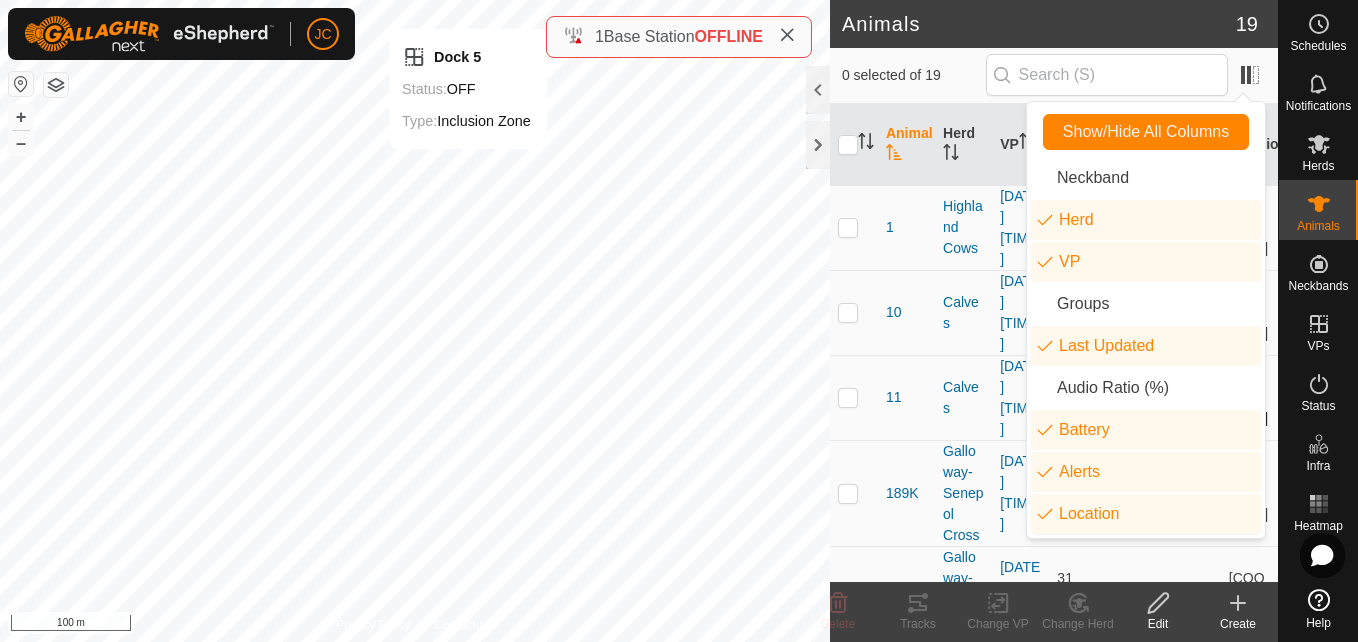 click on "Calves" at bounding box center [963, 397] 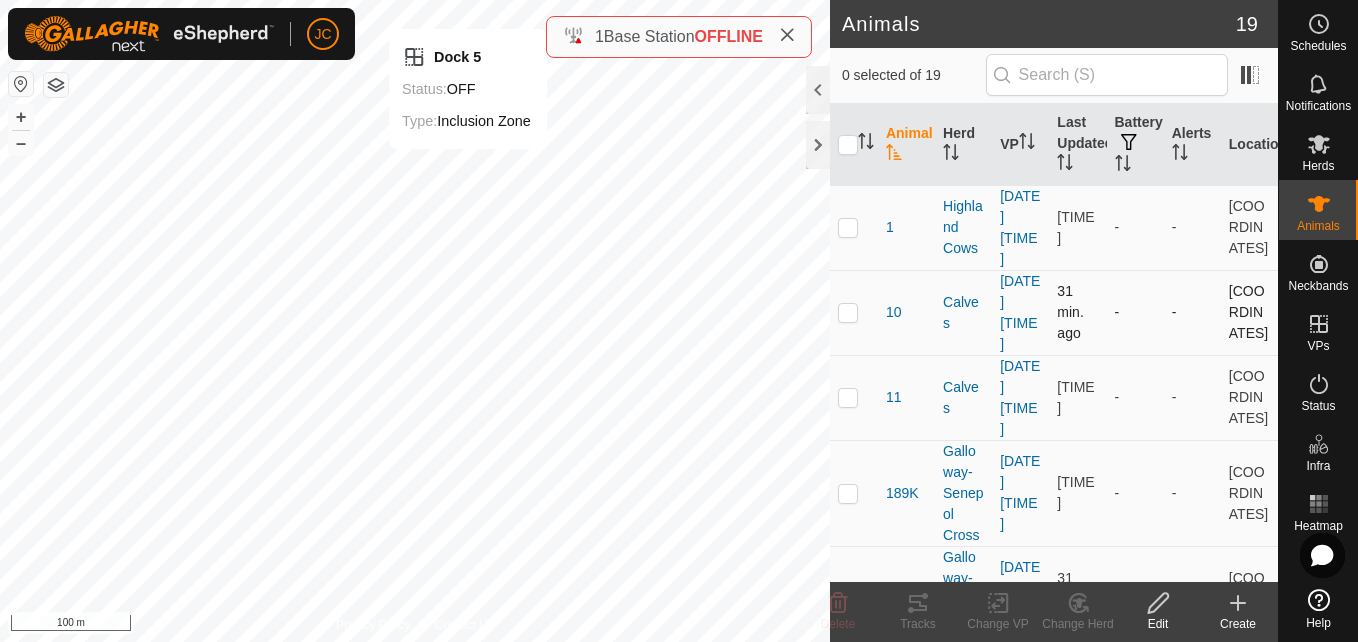 scroll, scrollTop: 1, scrollLeft: 0, axis: vertical 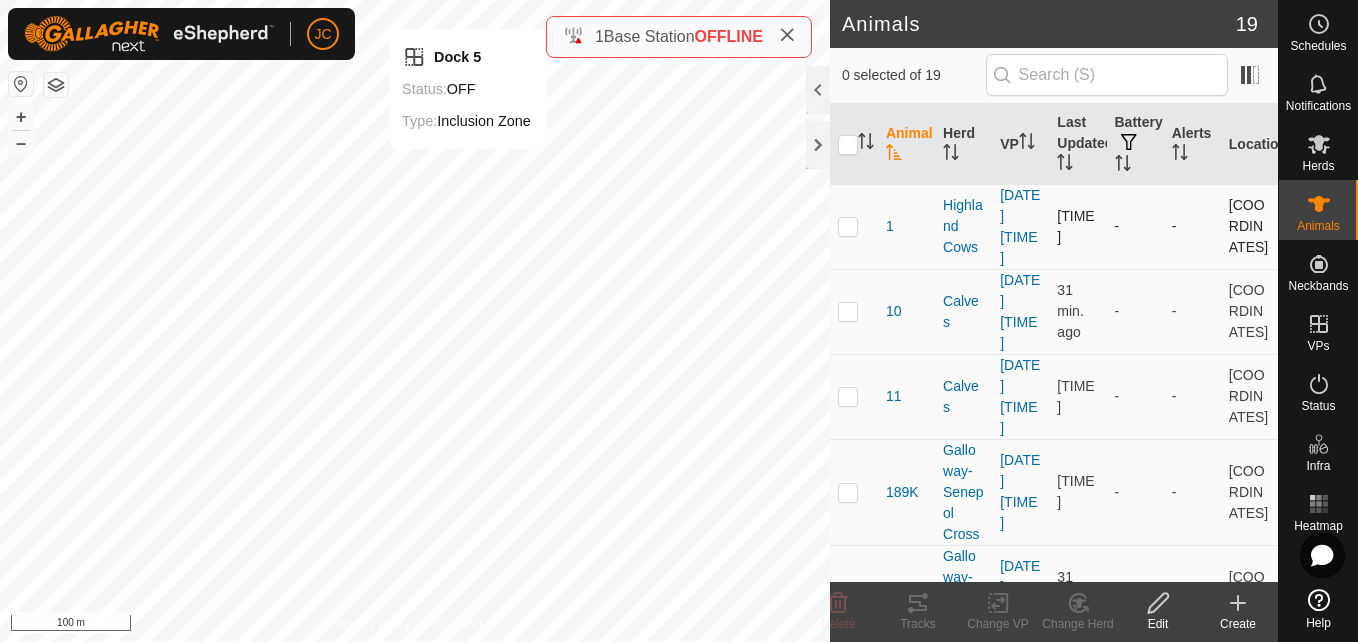click on "-" at bounding box center (1135, 226) 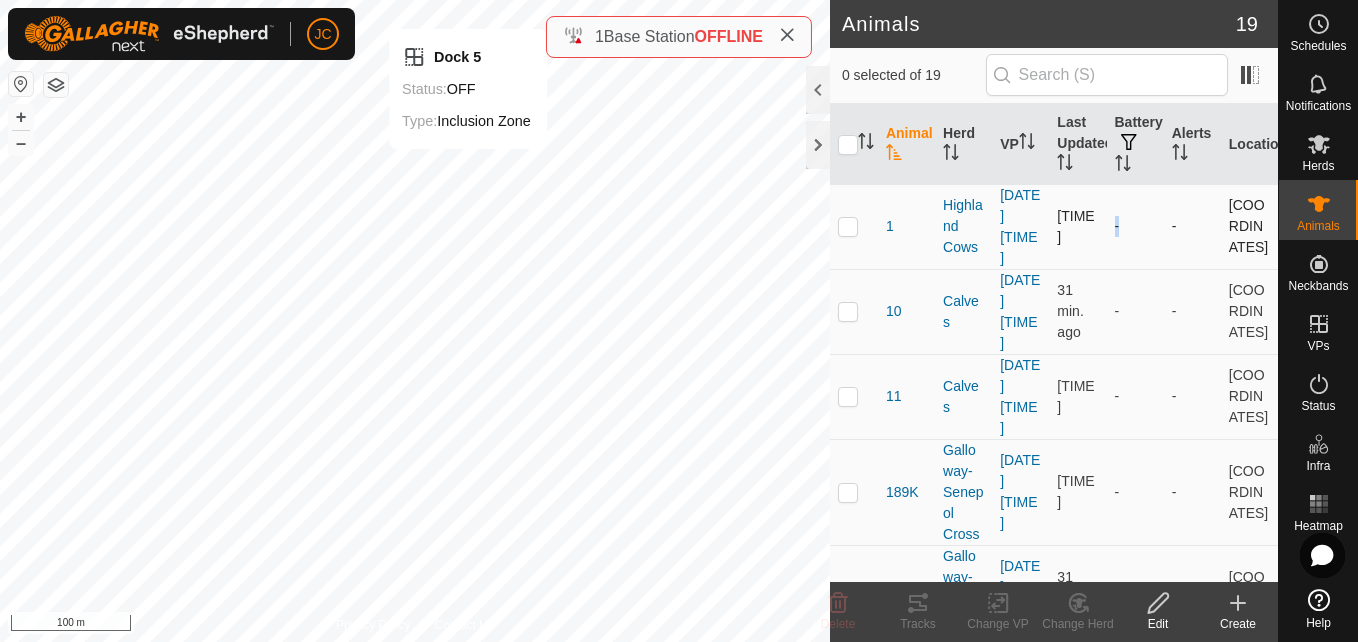 click on "-" at bounding box center (1135, 226) 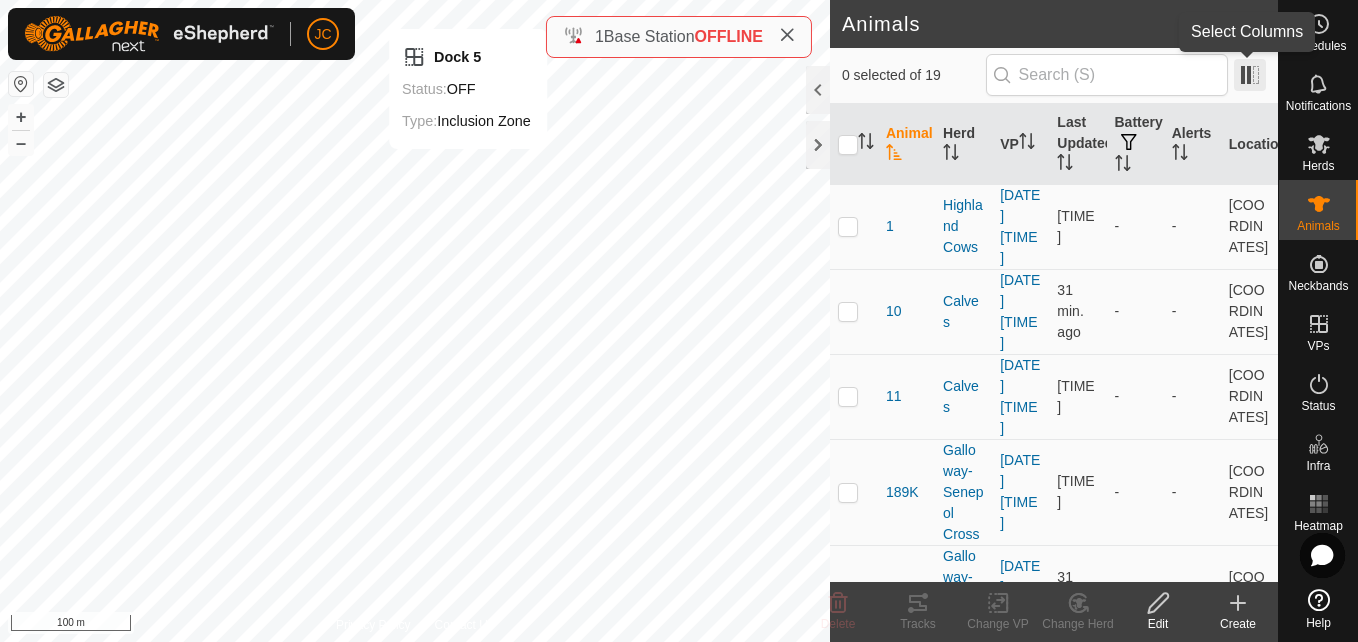 click at bounding box center (1250, 75) 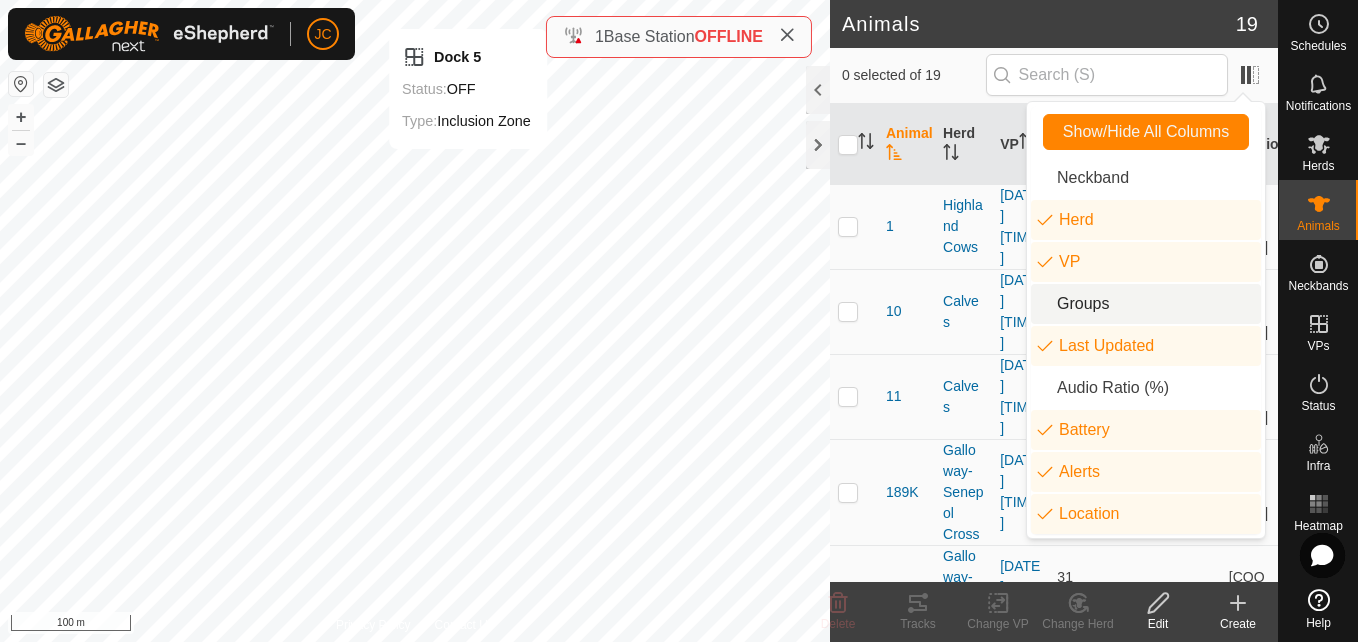 click on "Groups" at bounding box center (1146, 304) 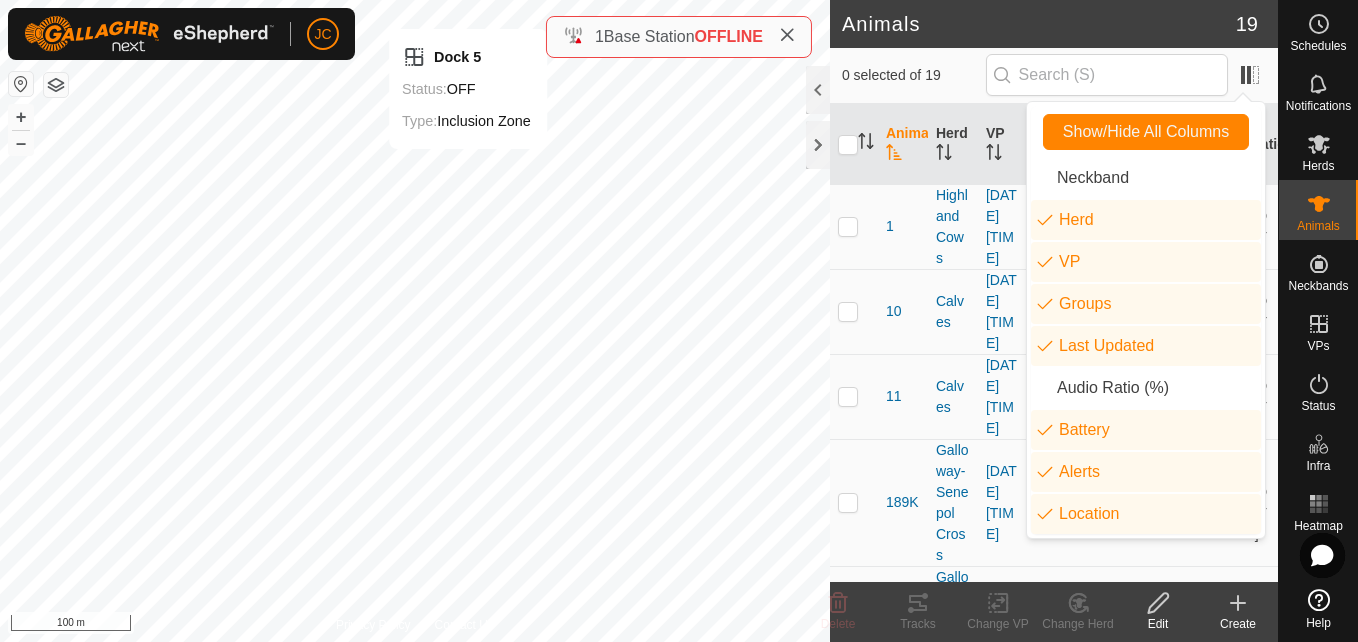 click on "Calves" at bounding box center (953, 311) 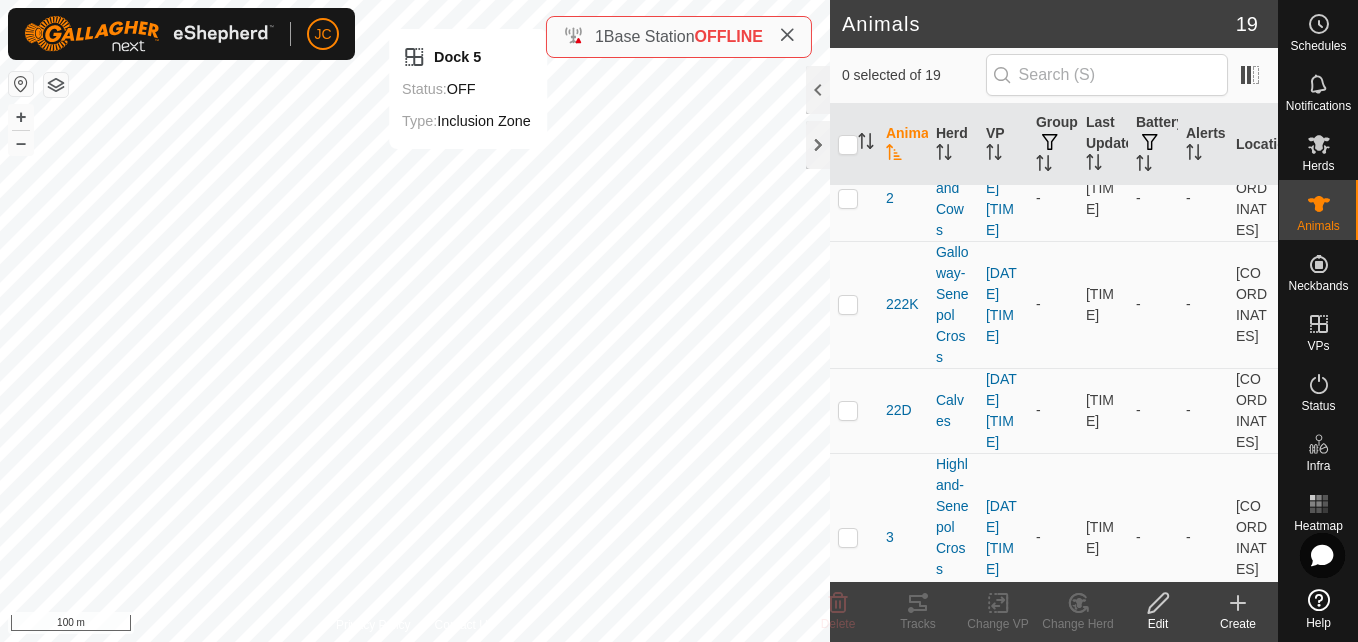 scroll, scrollTop: 368, scrollLeft: 0, axis: vertical 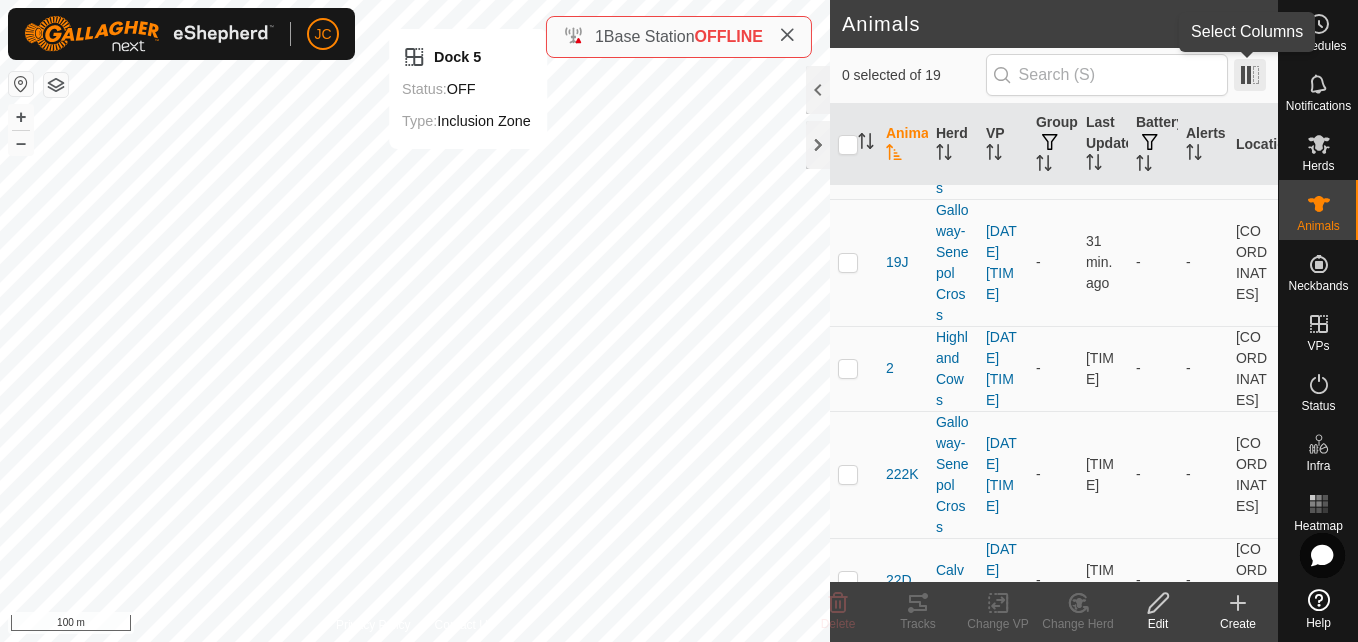 click at bounding box center (1250, 75) 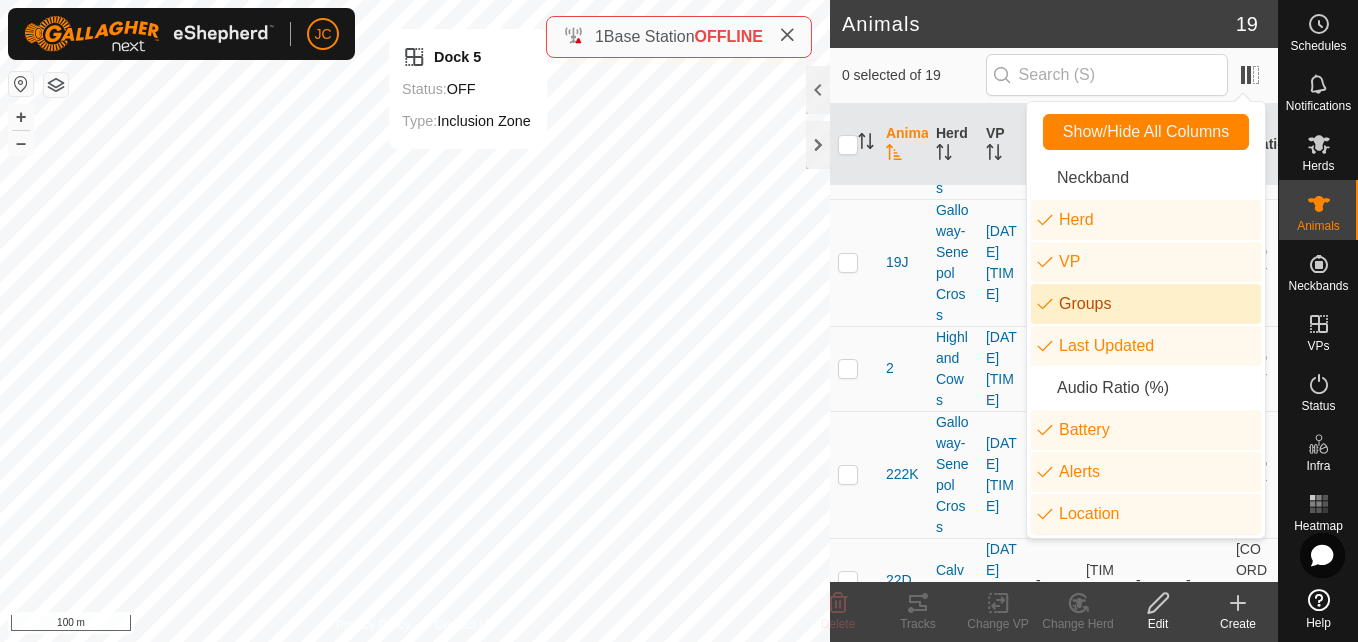click on "Groups" at bounding box center (1146, 304) 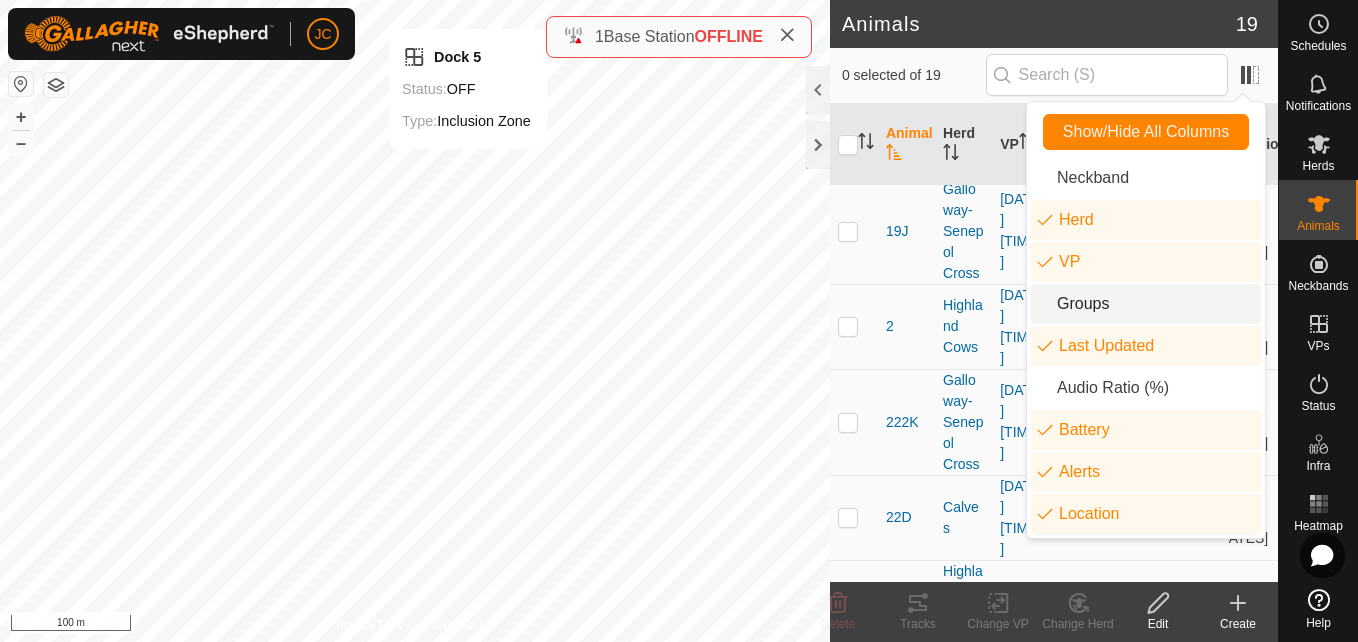 drag, startPoint x: 1166, startPoint y: 186, endPoint x: 1149, endPoint y: 299, distance: 114.27161 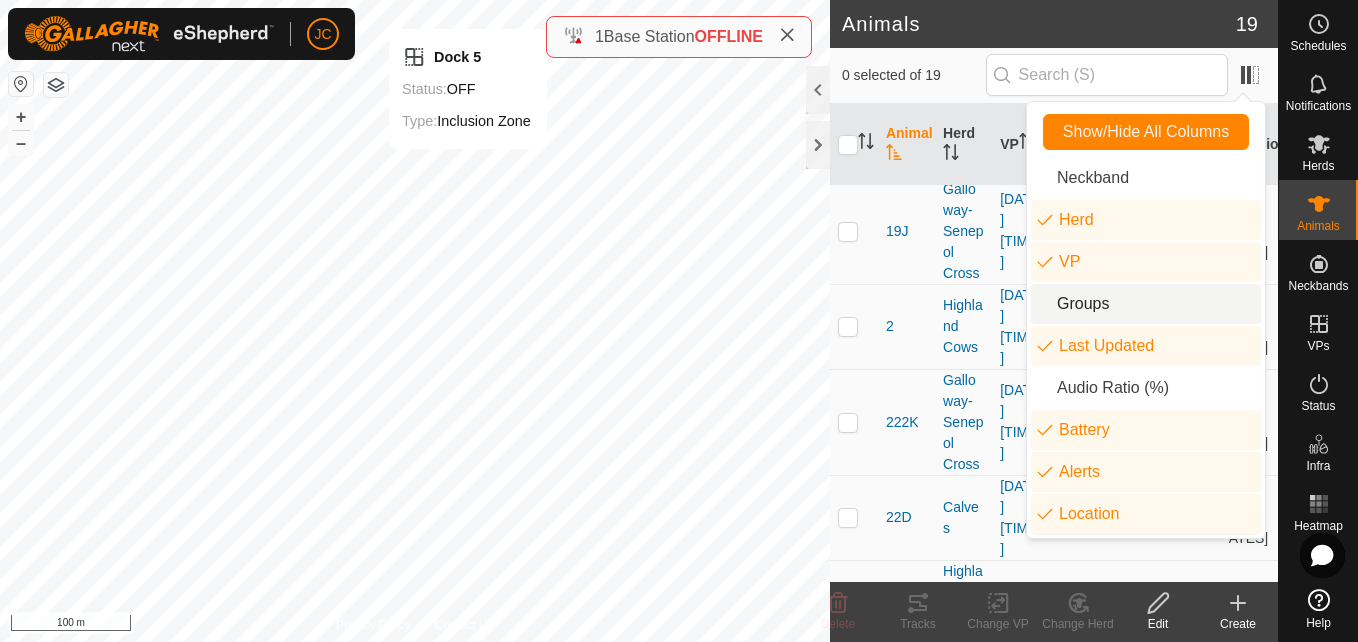click on "Neckband   Herd   VP   Groups   Last Updated   Audio Ratio (%)   Battery   Alerts   Location" at bounding box center (1146, 346) 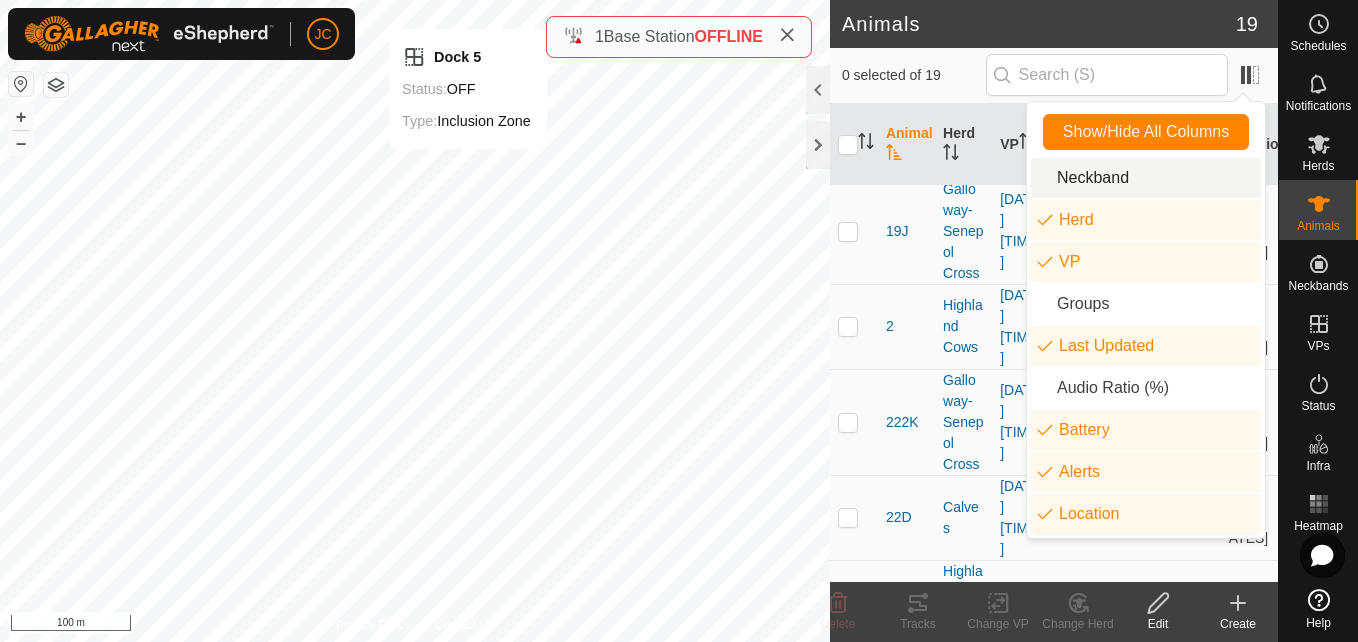 drag, startPoint x: 1149, startPoint y: 299, endPoint x: 1111, endPoint y: 167, distance: 137.36084 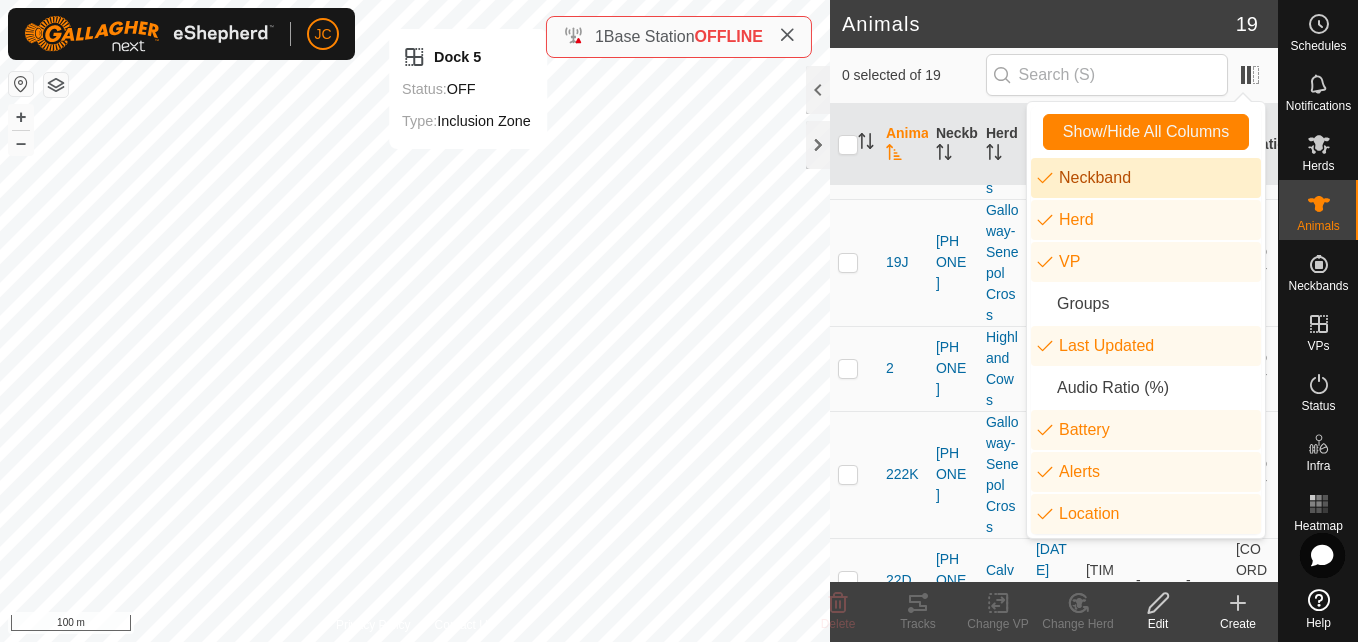 click on "Neckband" at bounding box center [1146, 178] 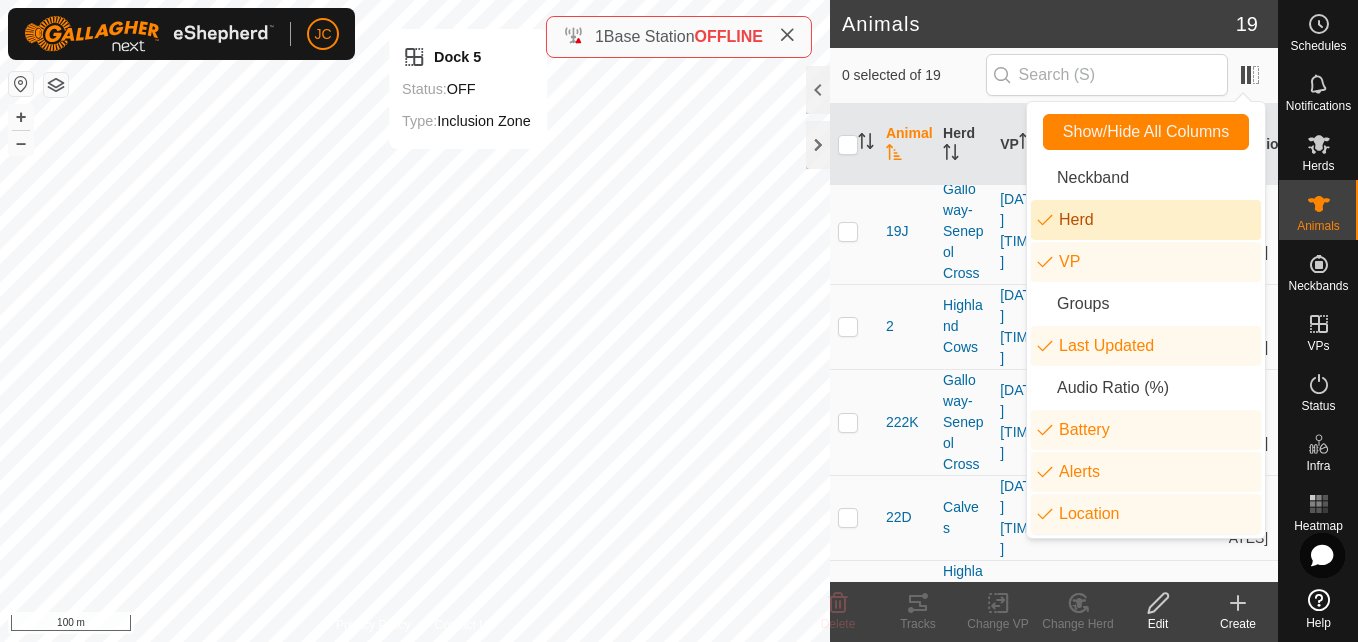 click on "Herd" at bounding box center (1146, 220) 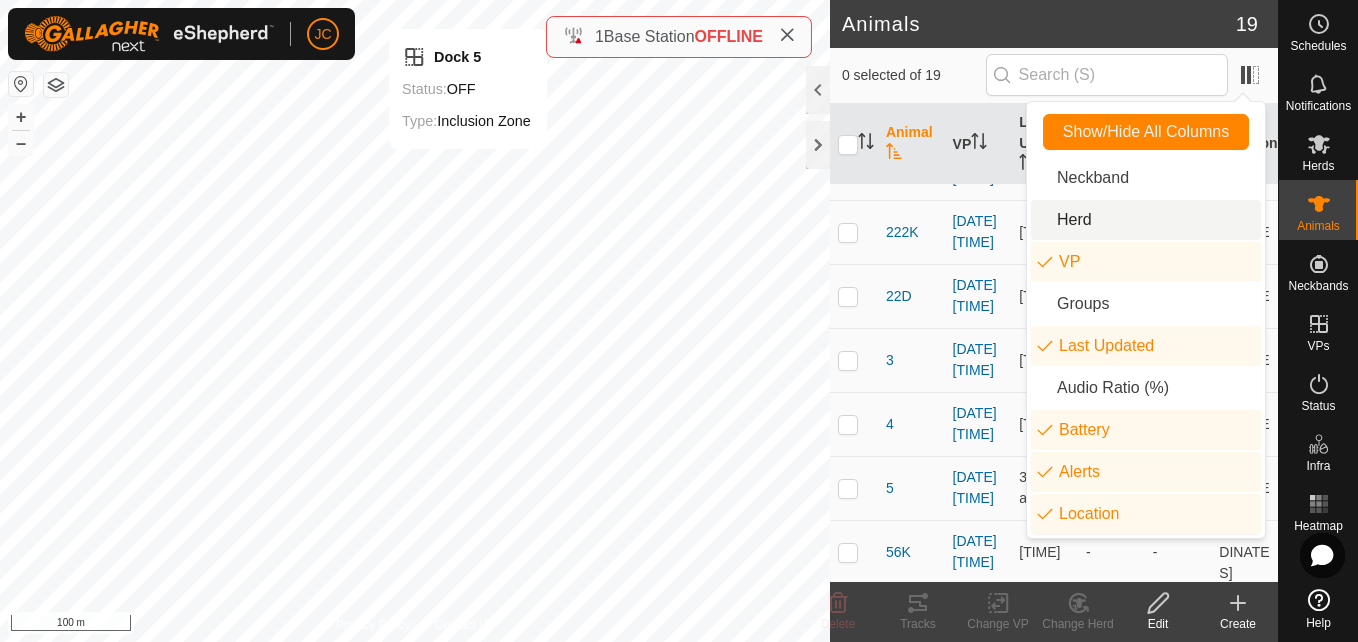 click on "Herd" at bounding box center (1146, 220) 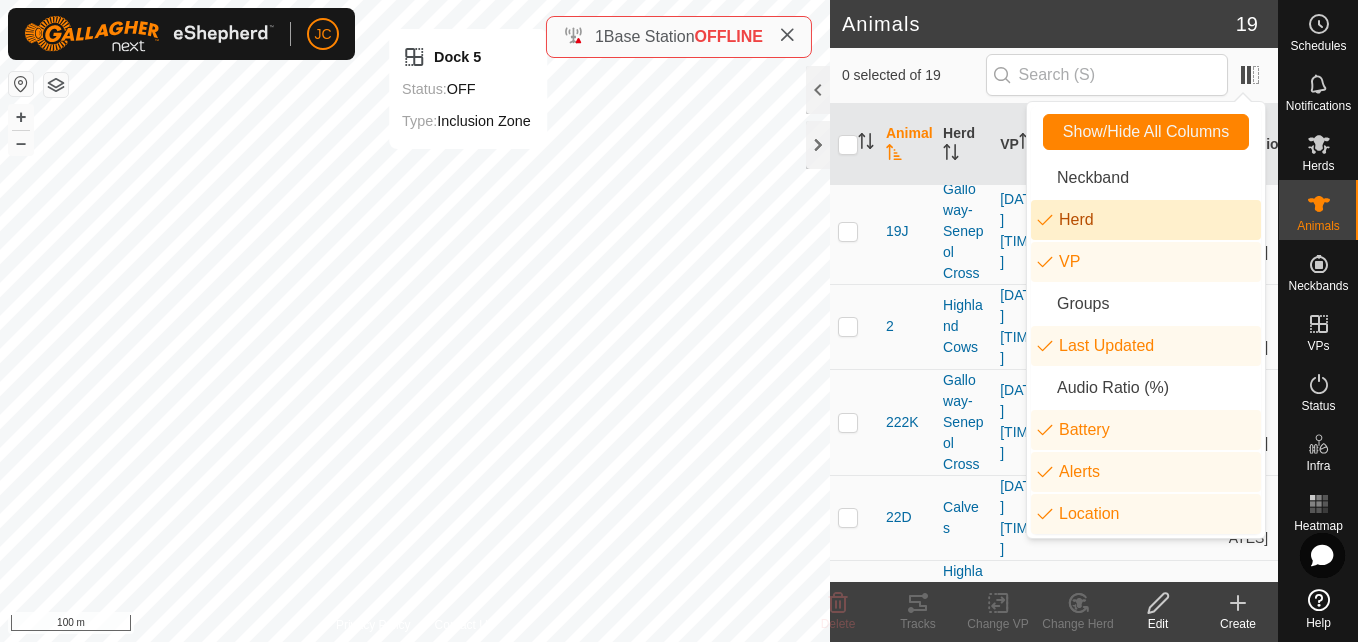 click on "Herd" at bounding box center (1146, 220) 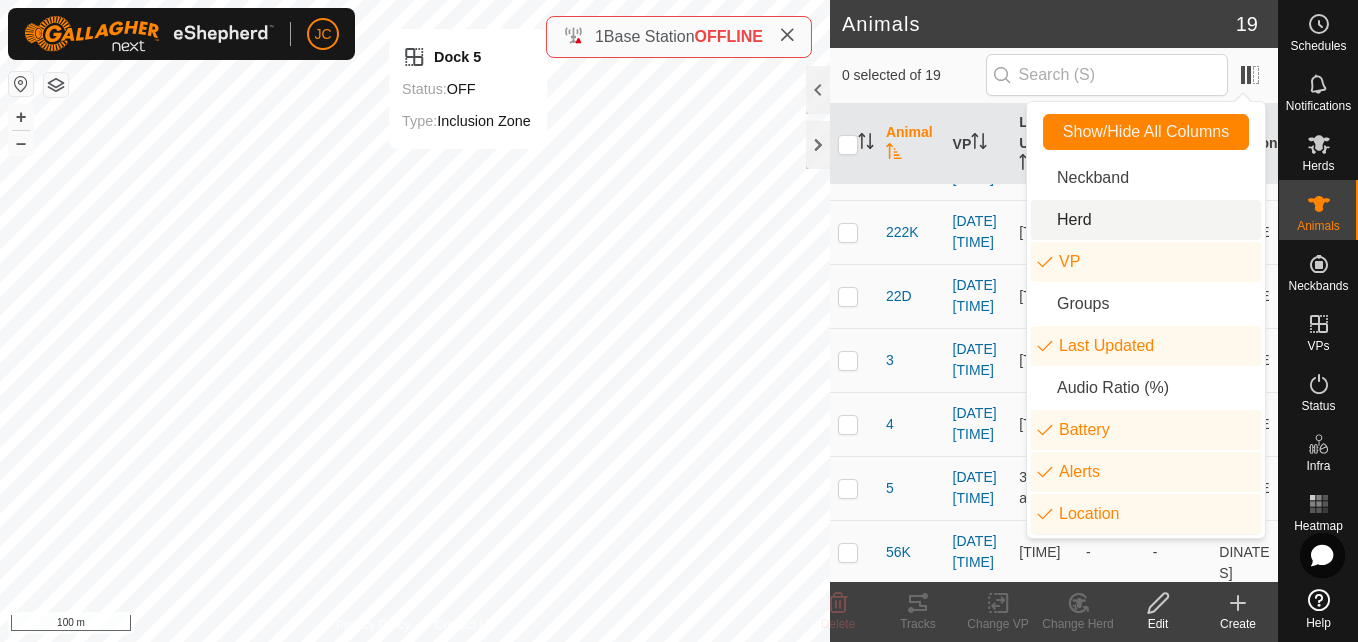 click on "Herd" at bounding box center (1146, 220) 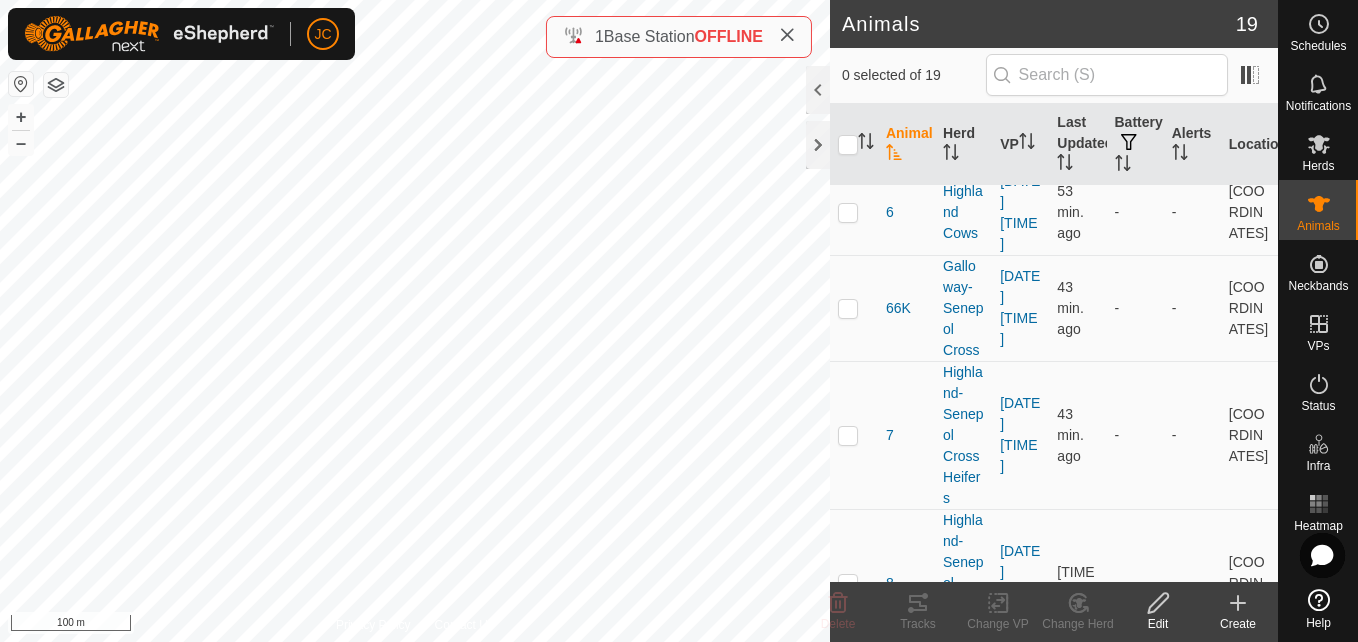 scroll, scrollTop: 1639, scrollLeft: 0, axis: vertical 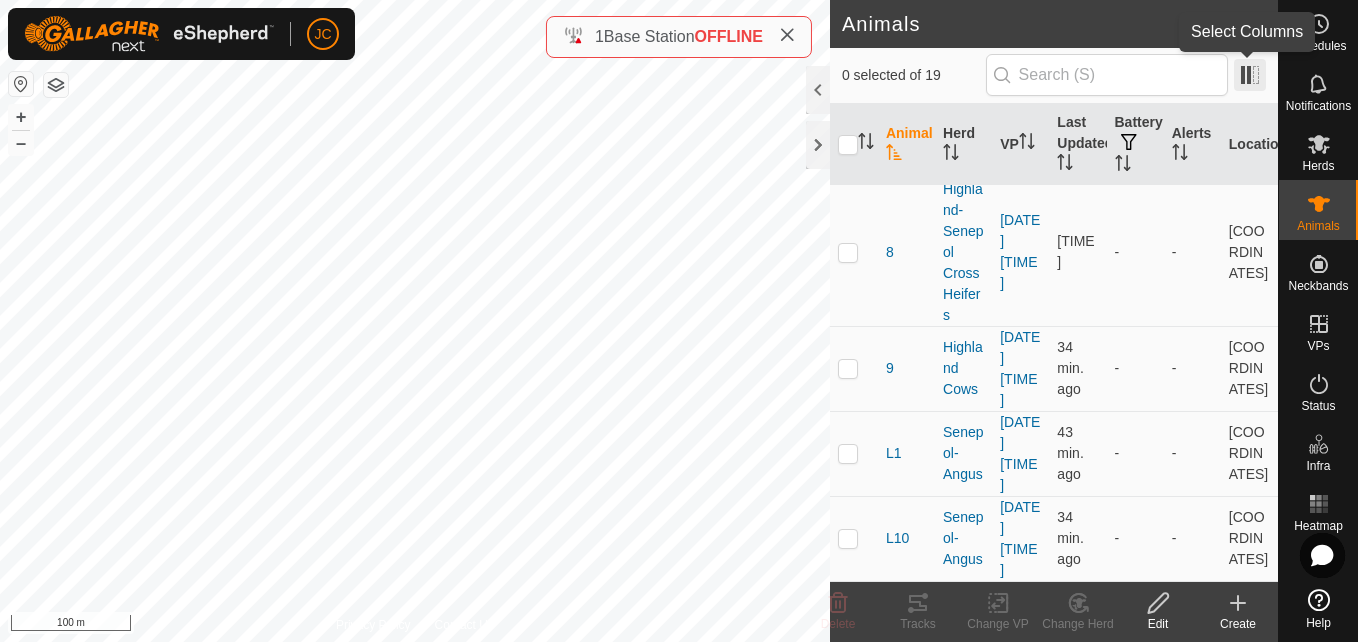 click at bounding box center (1250, 75) 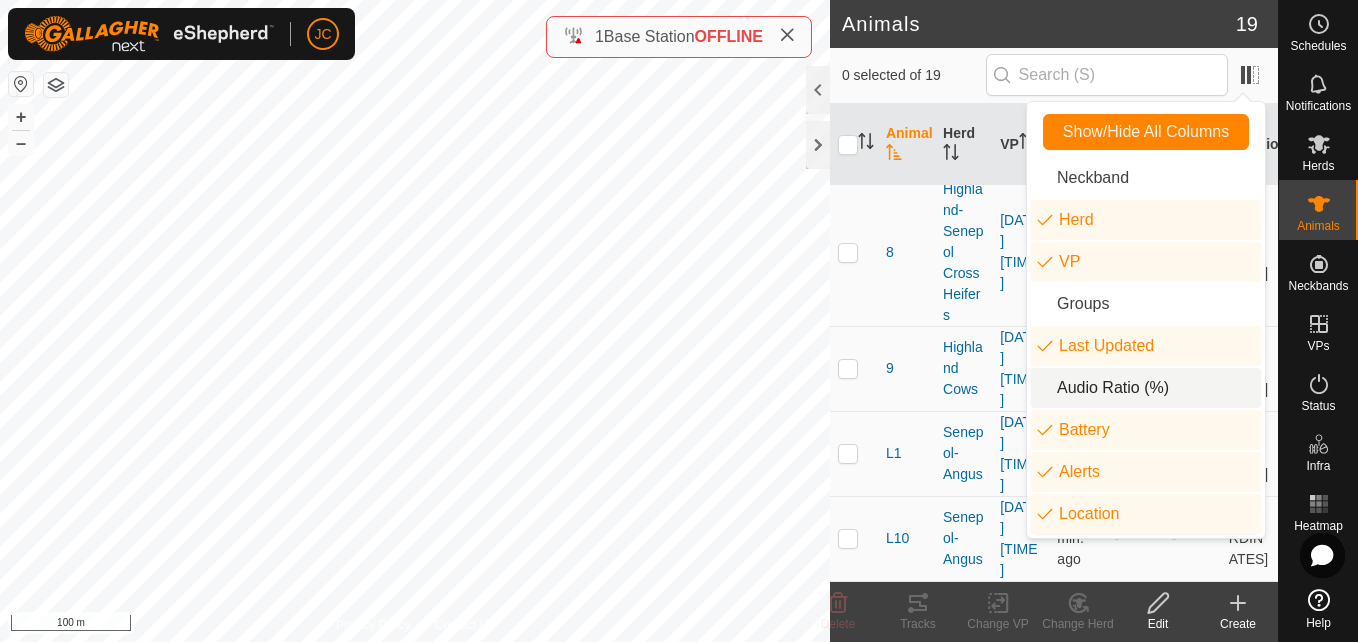 click on "Audio Ratio (%)" at bounding box center [1146, 388] 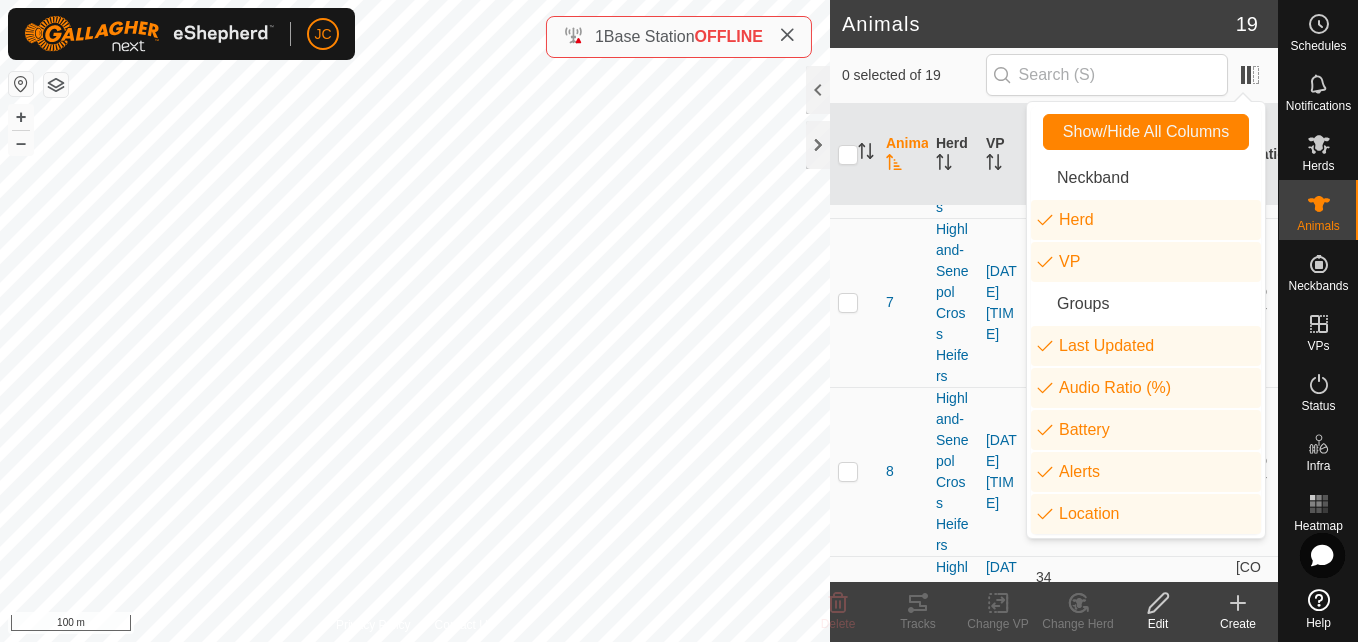 click on "Animal" at bounding box center (903, 155) 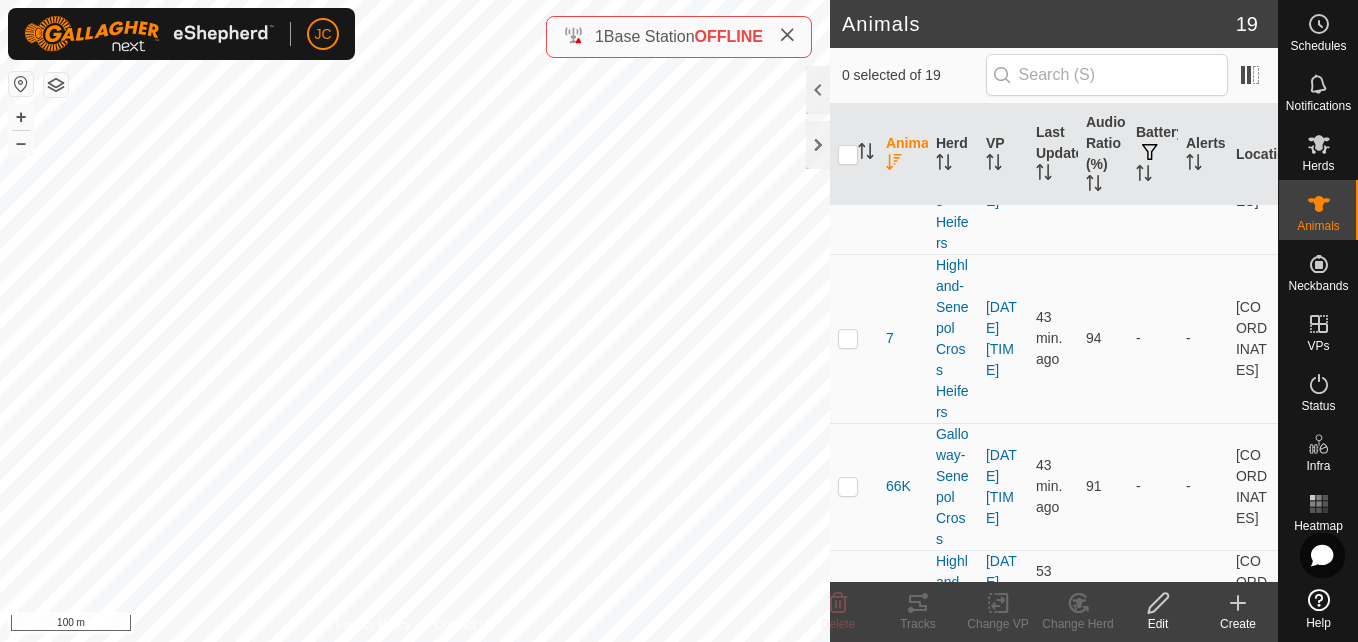 scroll, scrollTop: 0, scrollLeft: 0, axis: both 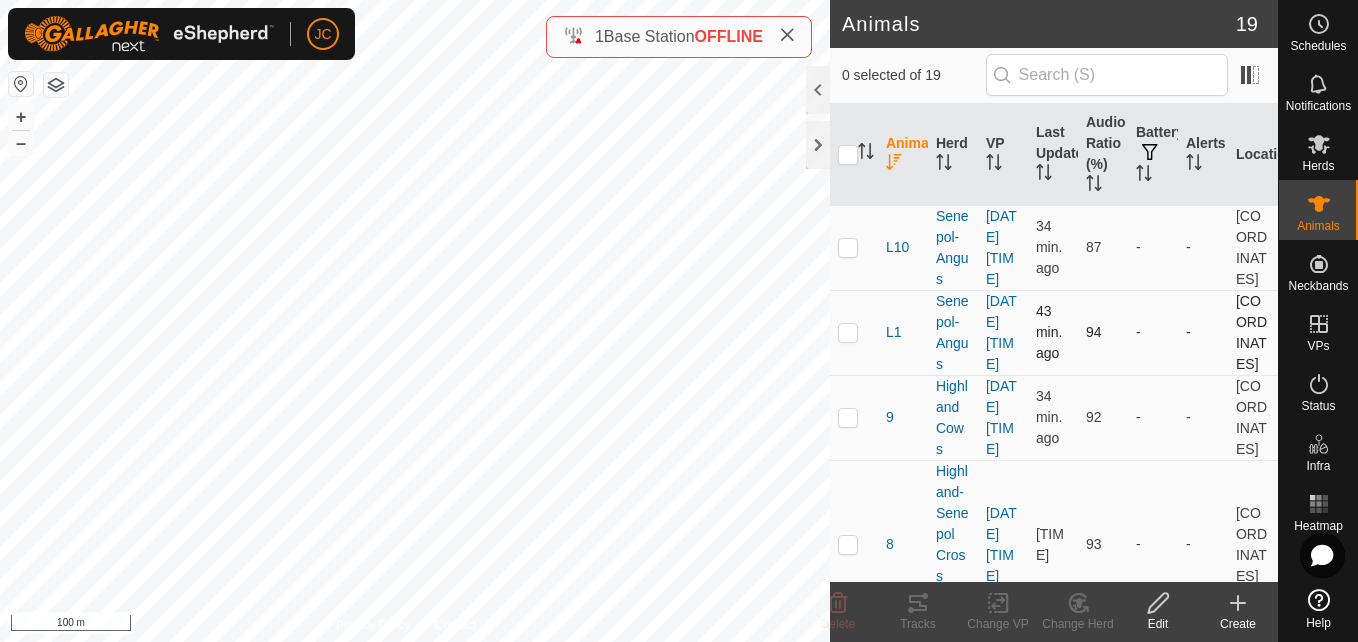 click on "43 min. ago" at bounding box center (1049, 332) 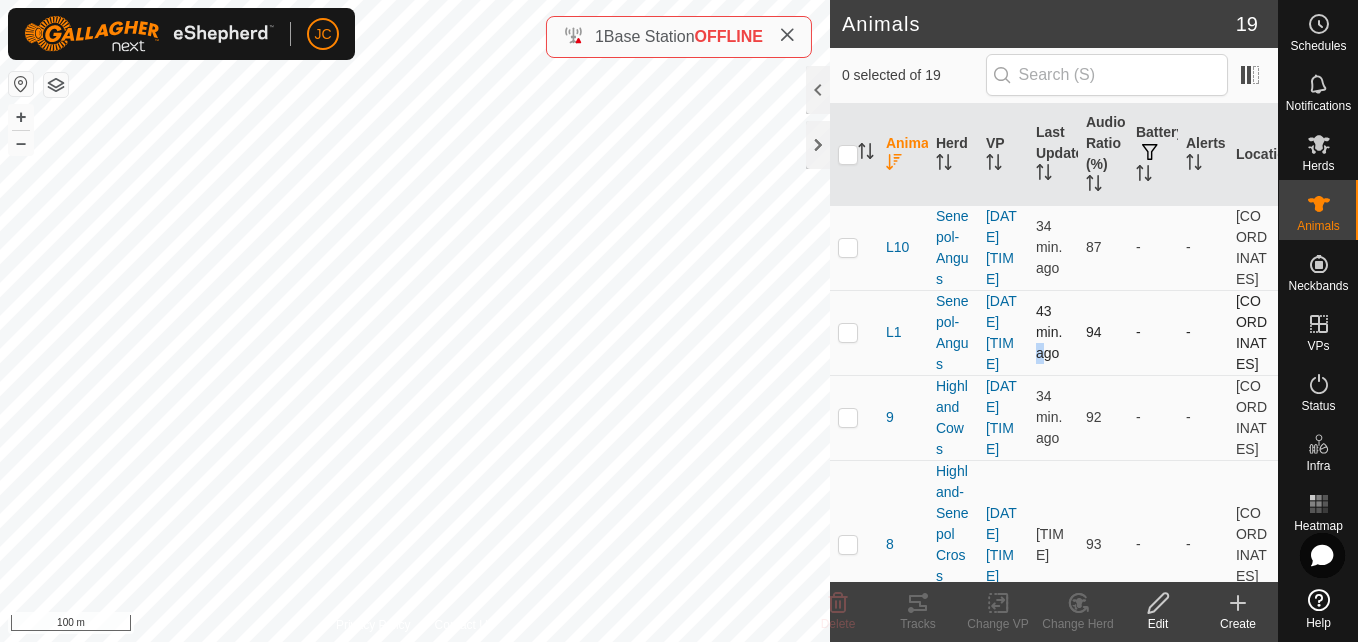 click on "43 min. ago" at bounding box center [1049, 332] 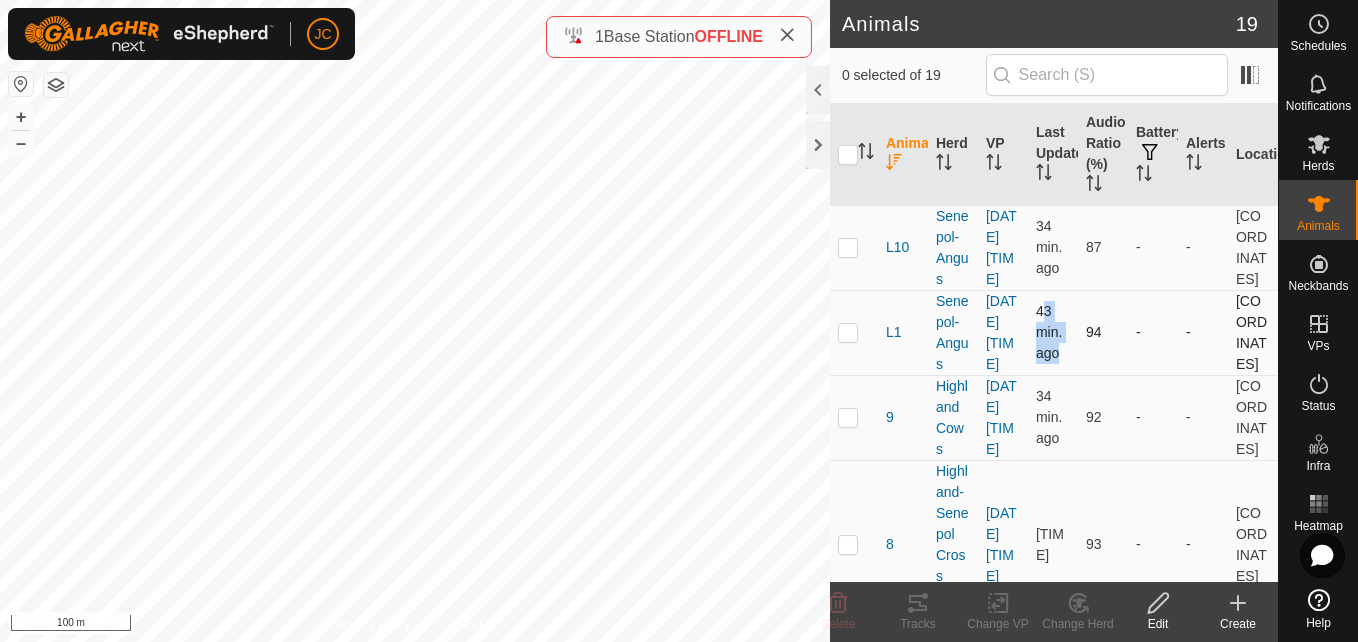 click on "43 min. ago" at bounding box center [1049, 332] 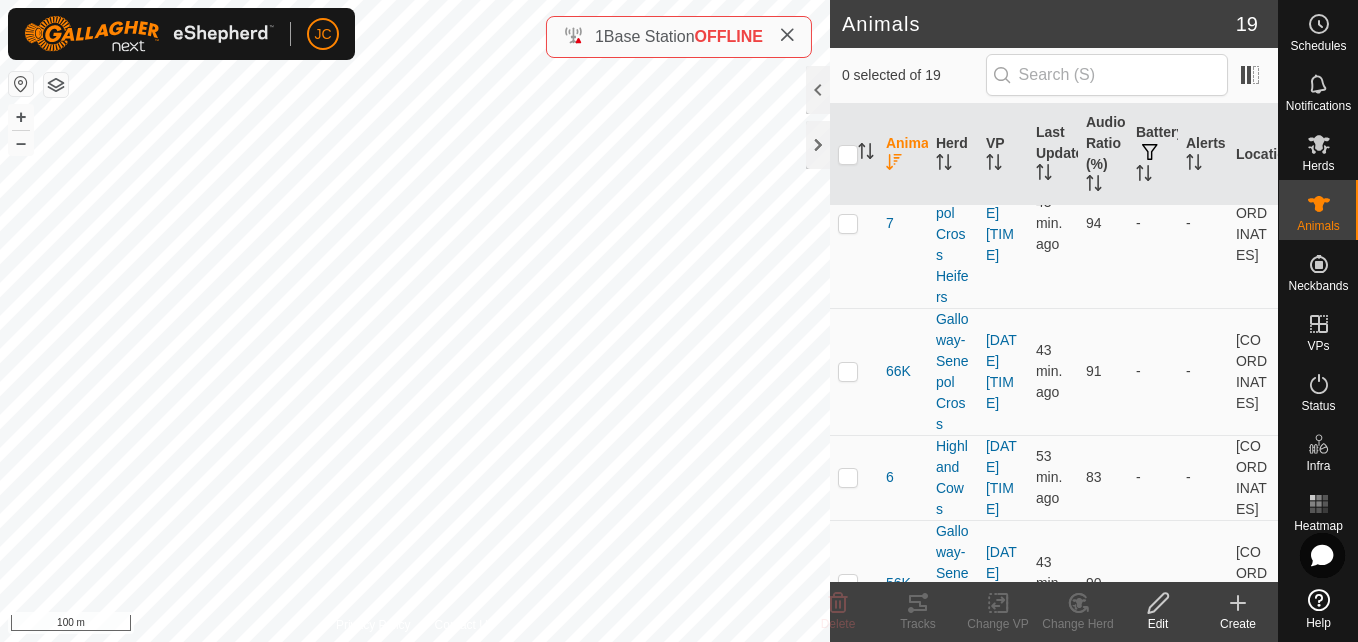scroll, scrollTop: 0, scrollLeft: 0, axis: both 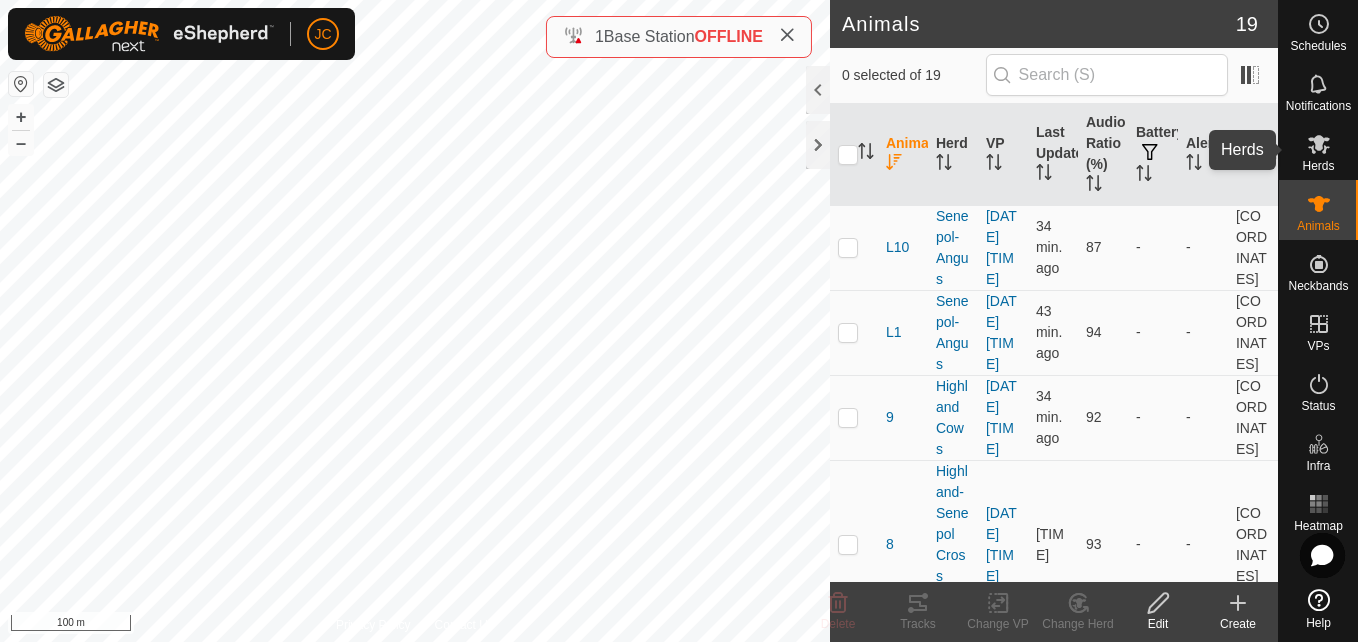 click on "Herds" at bounding box center (1318, 166) 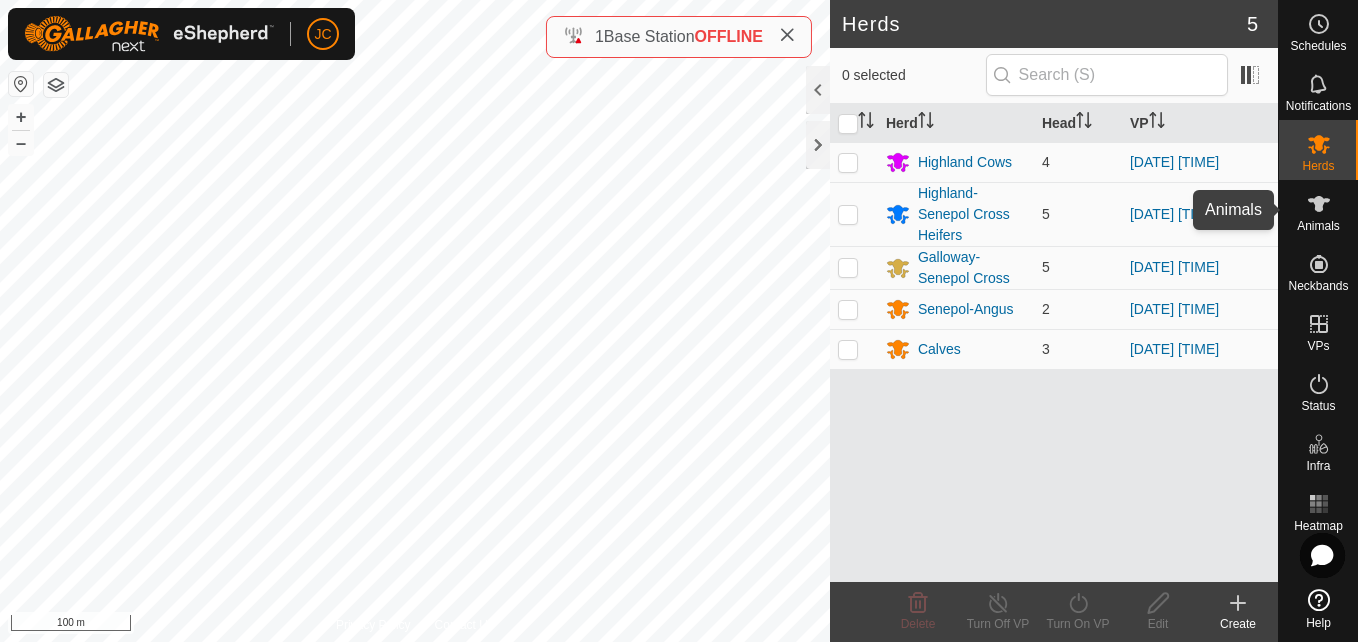 click on "Animals" at bounding box center (1318, 226) 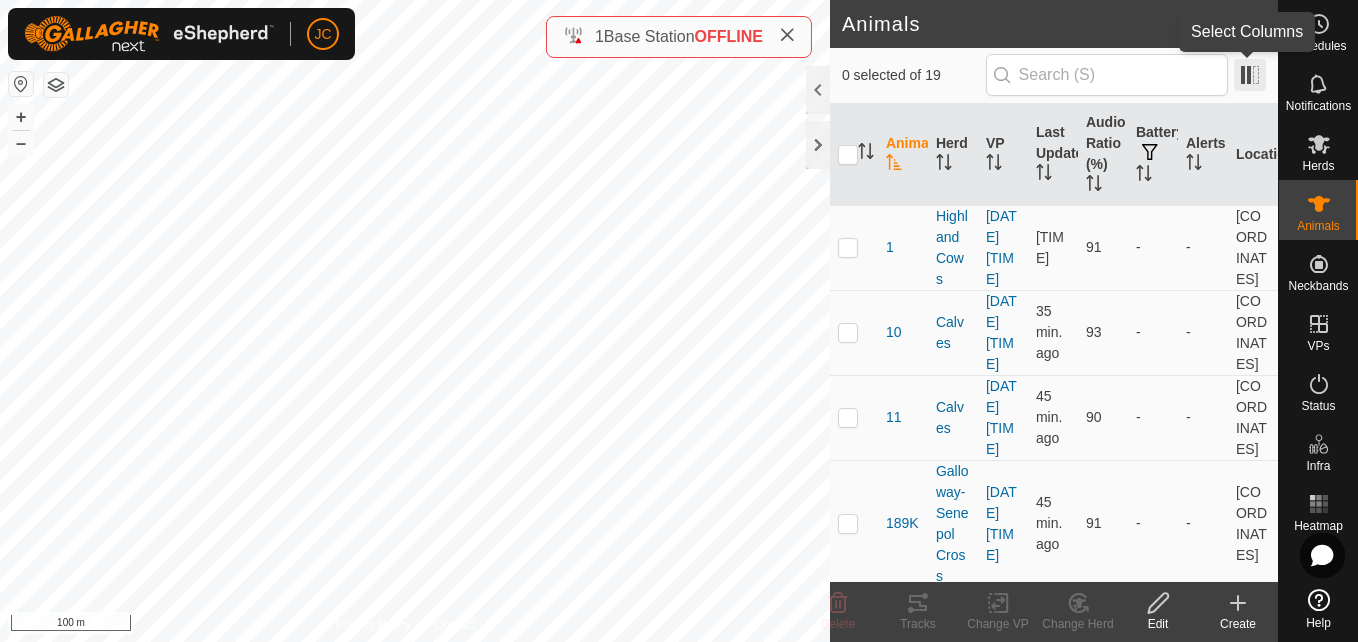 click at bounding box center (1250, 75) 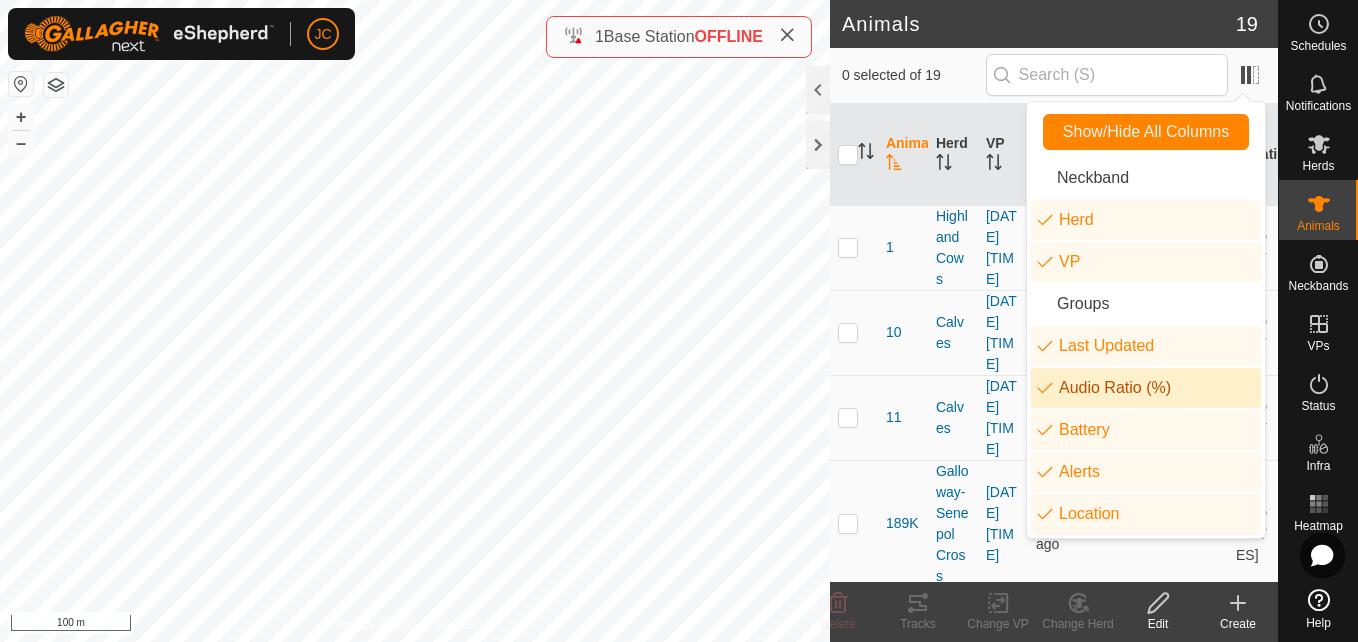 click on "Audio Ratio (%)" at bounding box center [1146, 388] 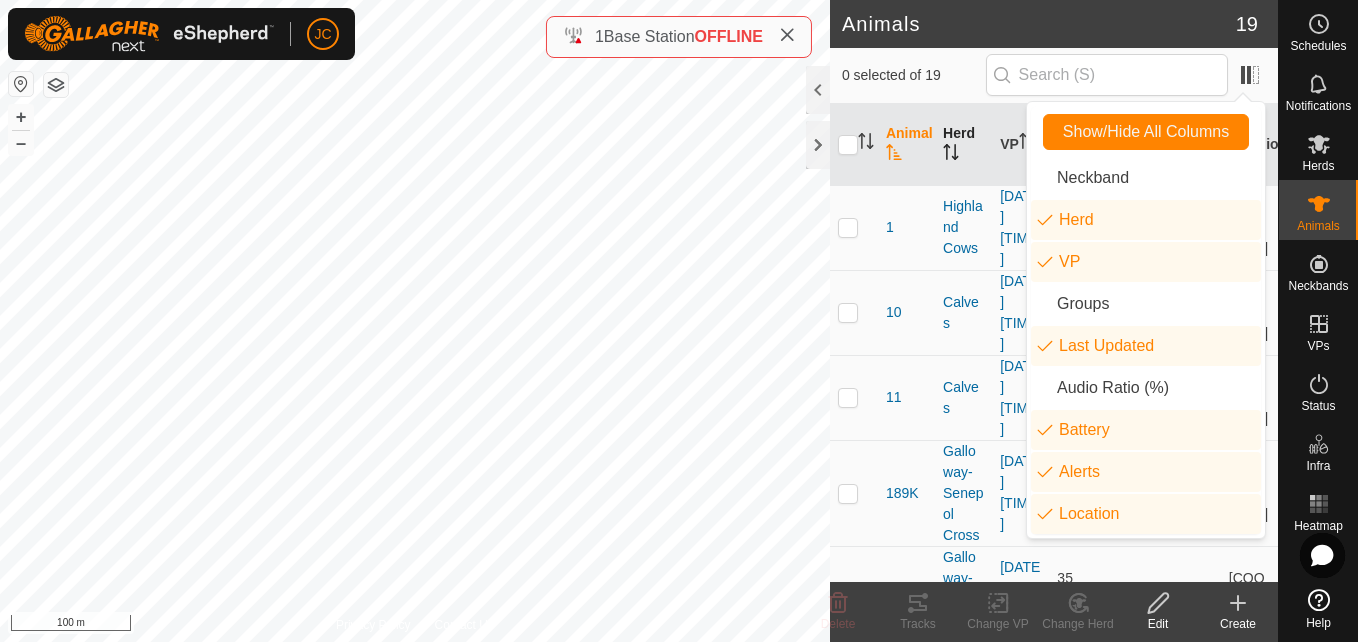 click on "Herd" at bounding box center [963, 145] 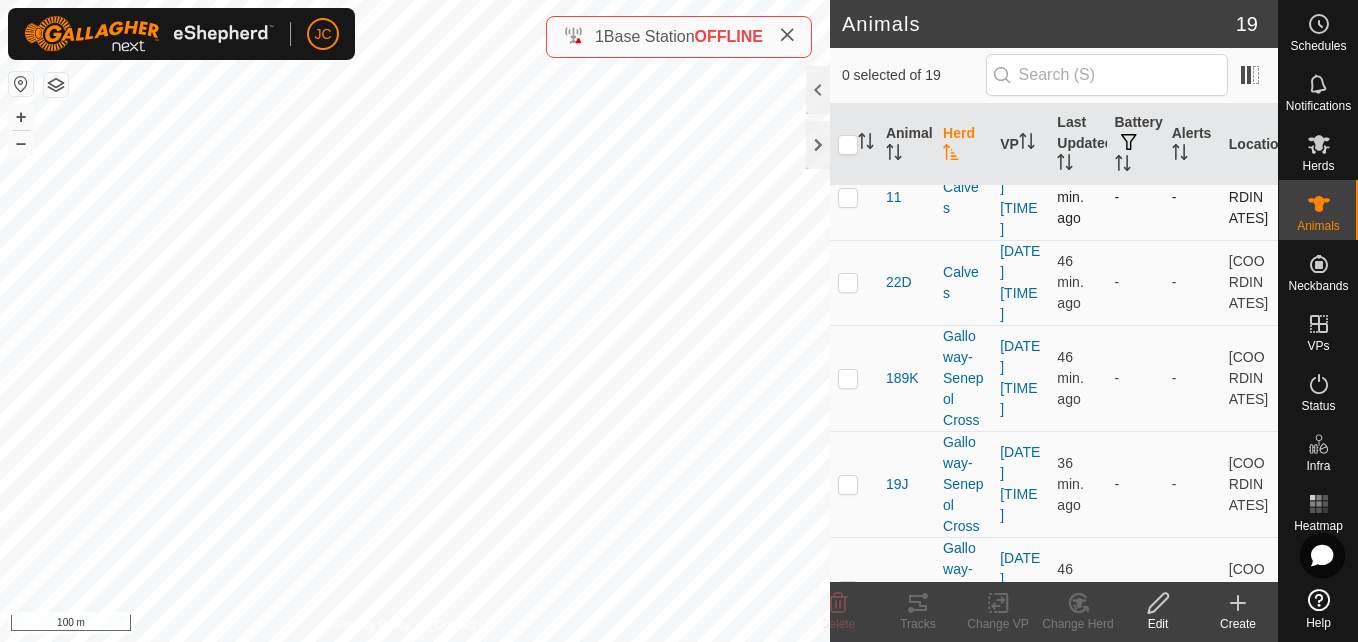 scroll, scrollTop: 0, scrollLeft: 0, axis: both 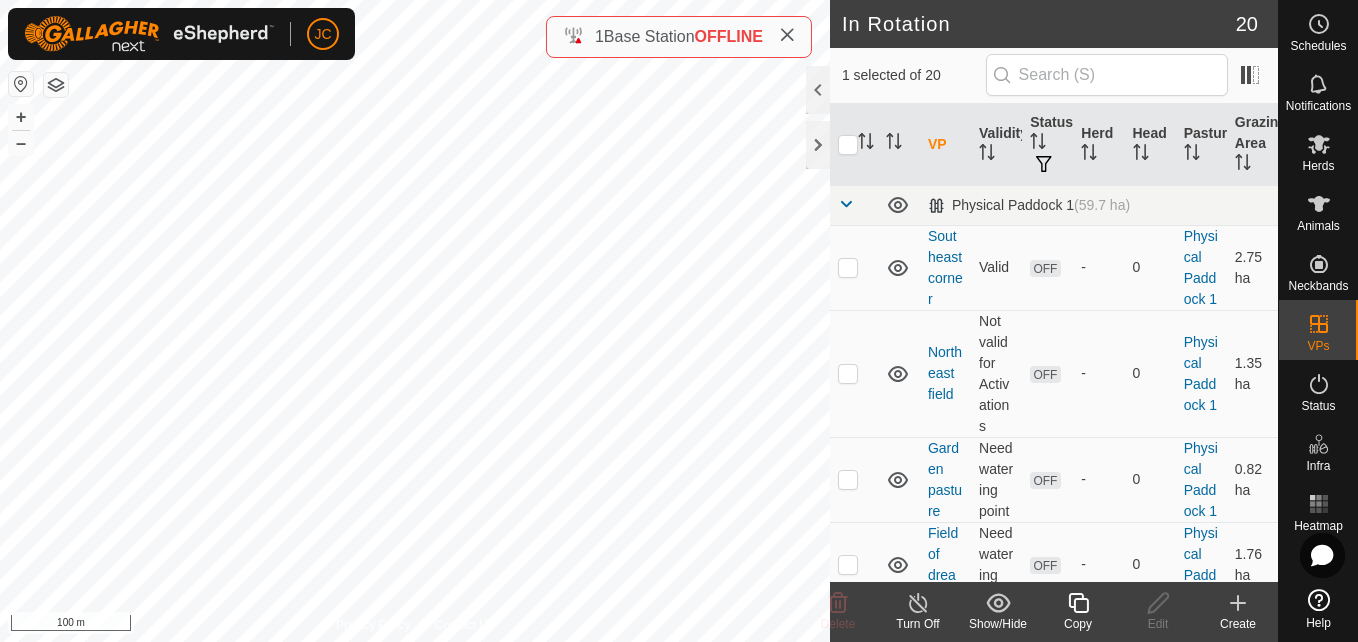 click 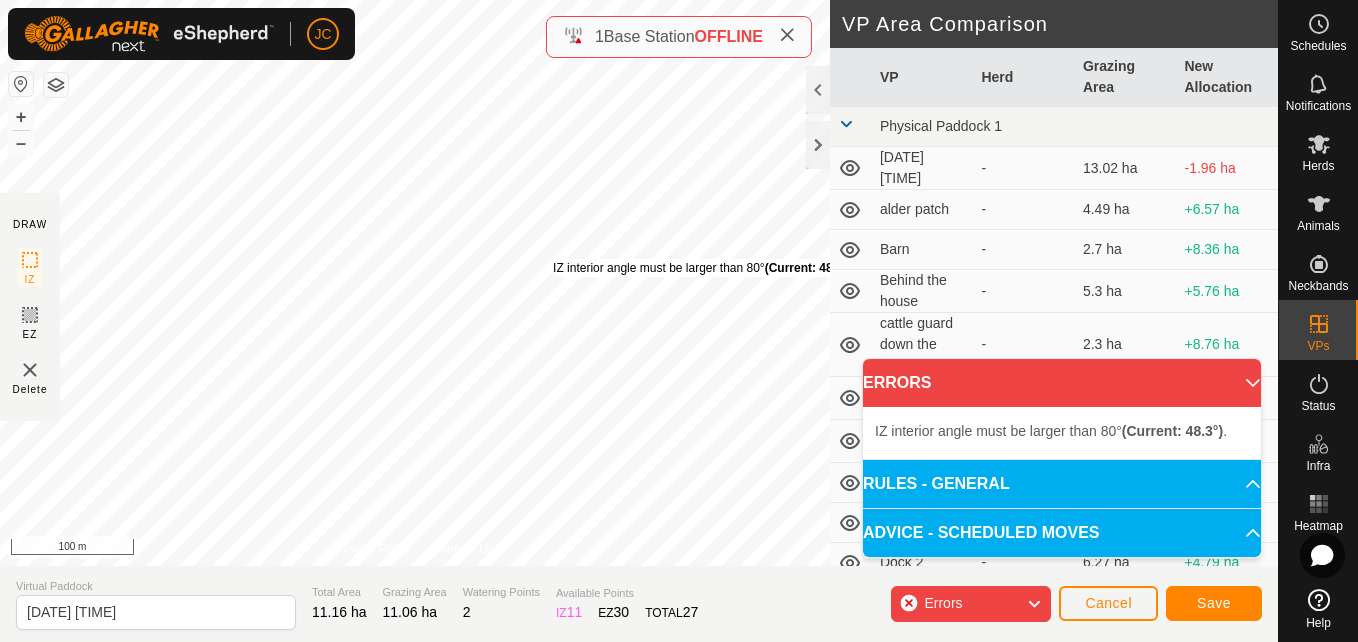 click on "IZ interior angle must be larger than 80°  (Current: 48.3°) ." at bounding box center [704, 268] 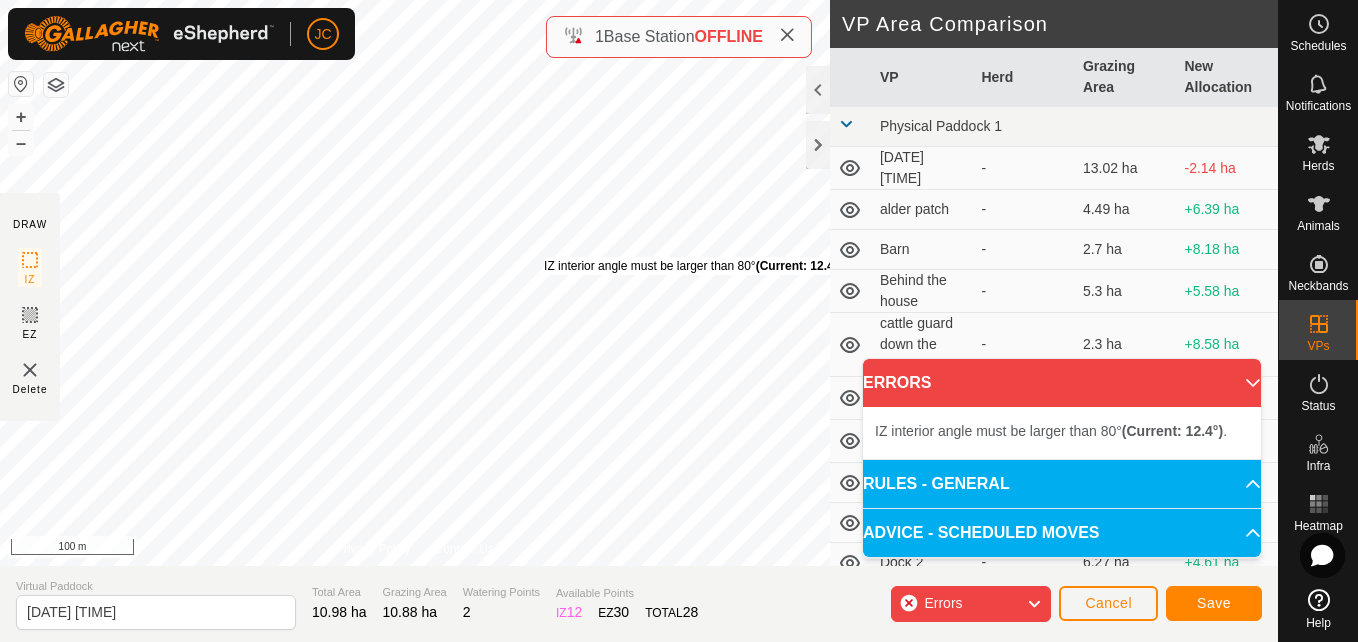 click on "IZ interior angle must be larger than 80°  (Current: 12.4°) ." at bounding box center (695, 266) 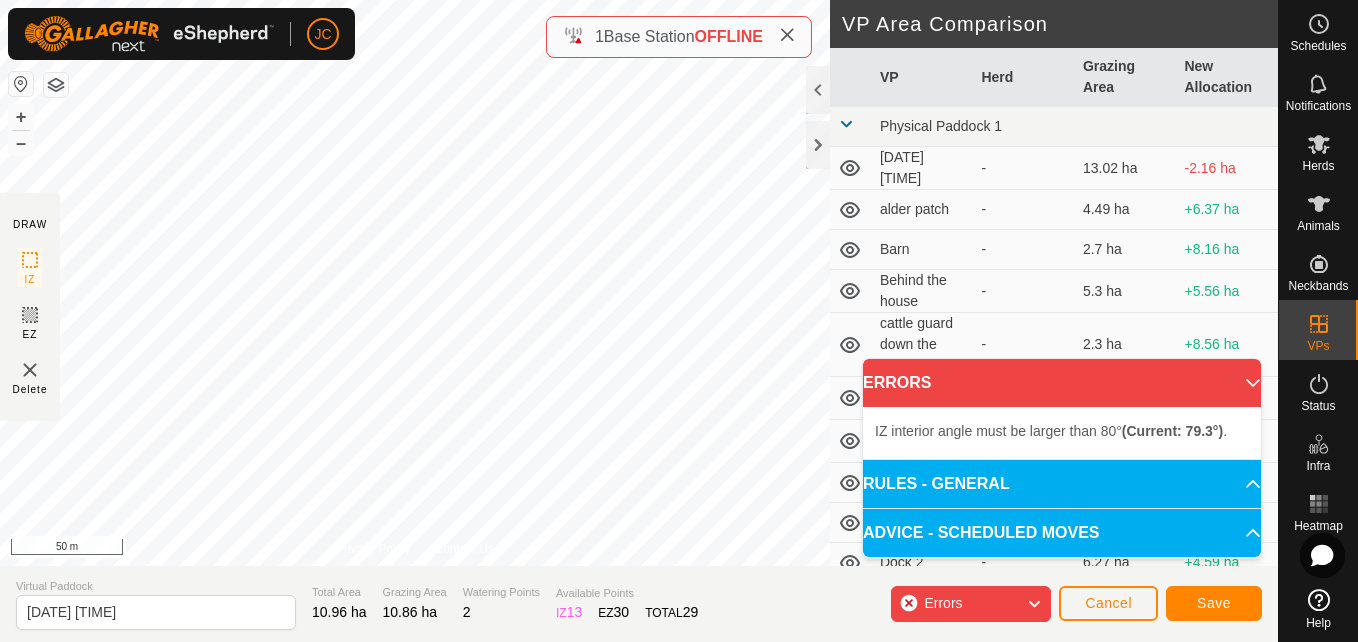 click on "IZ interior angle must be larger than 80°  (Current: 79.3°) . + – ⇧ i 50 m" at bounding box center [415, 283] 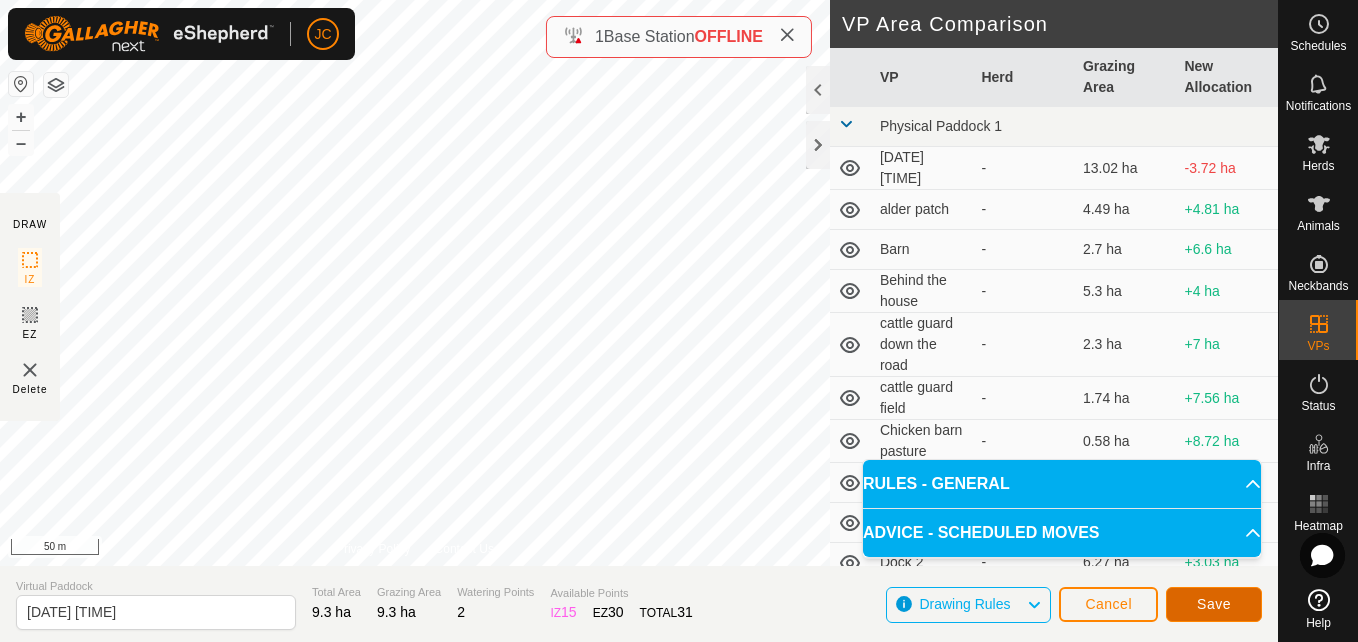 click on "Save" 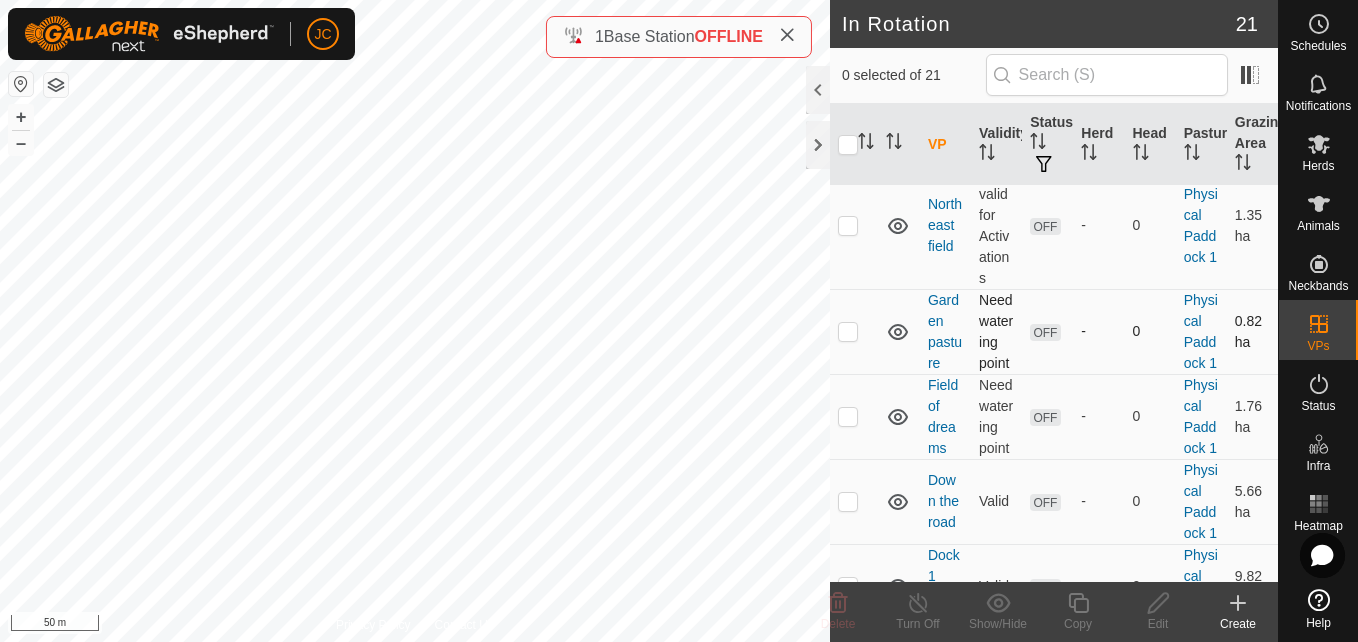 scroll, scrollTop: 0, scrollLeft: 0, axis: both 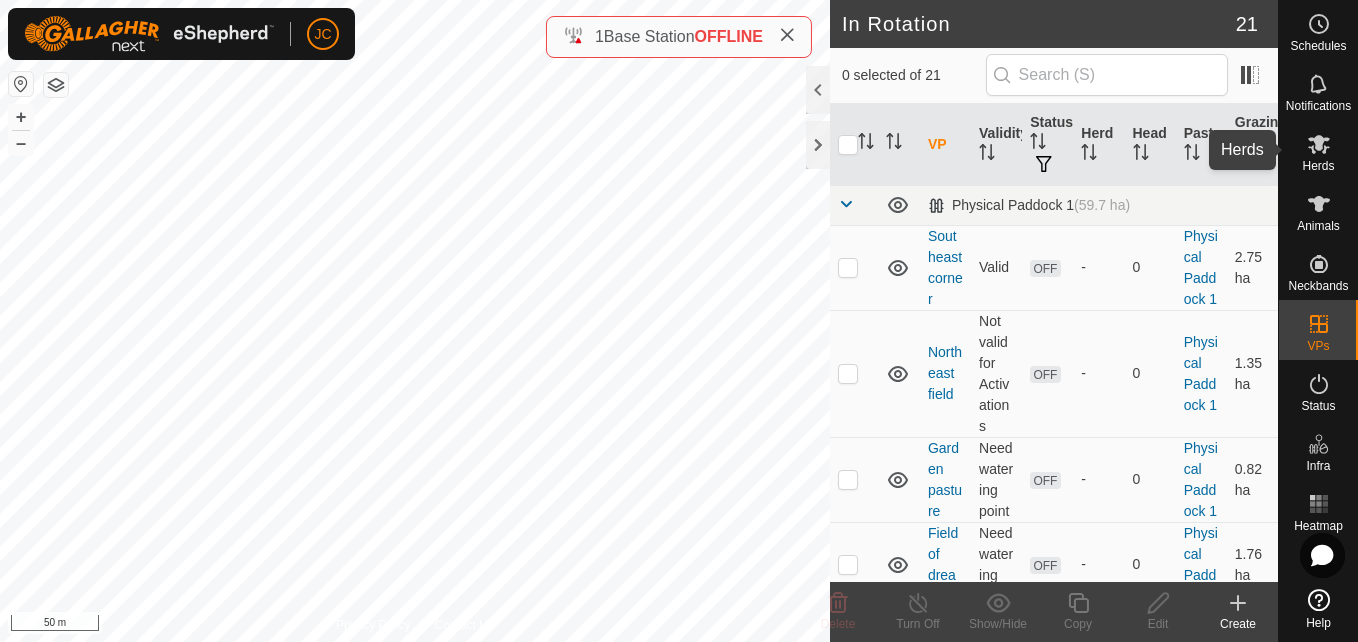 click on "Herds" at bounding box center [1318, 166] 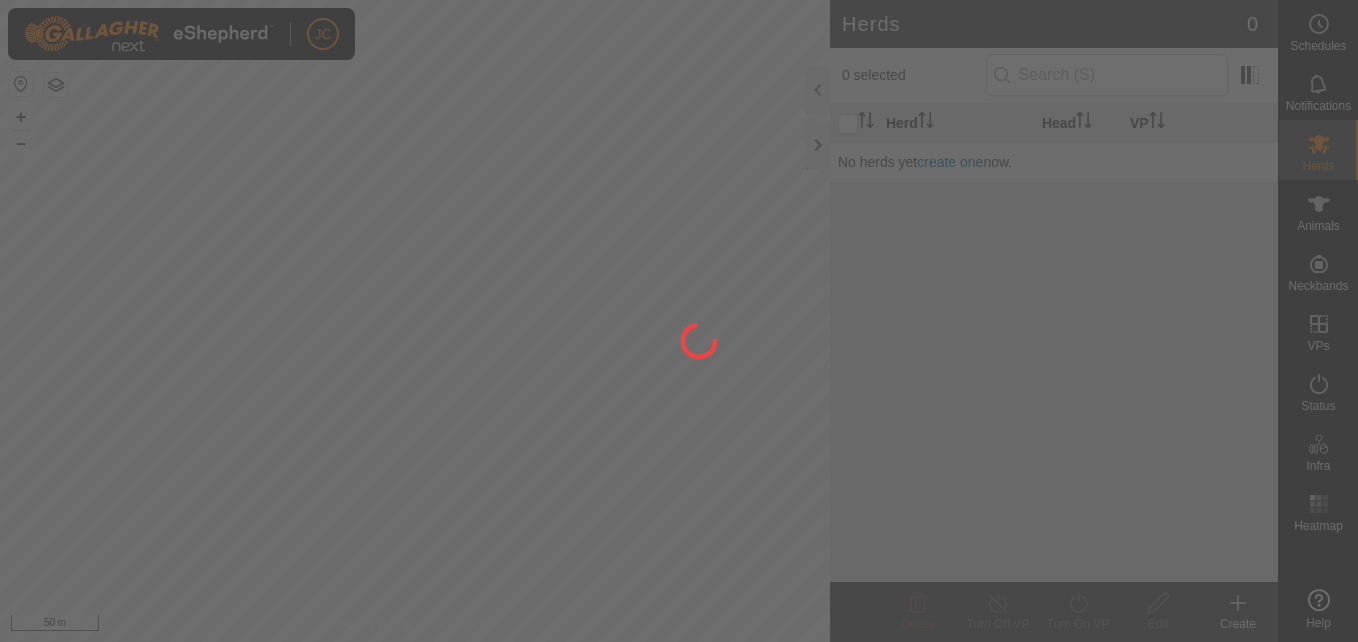 scroll, scrollTop: 0, scrollLeft: 0, axis: both 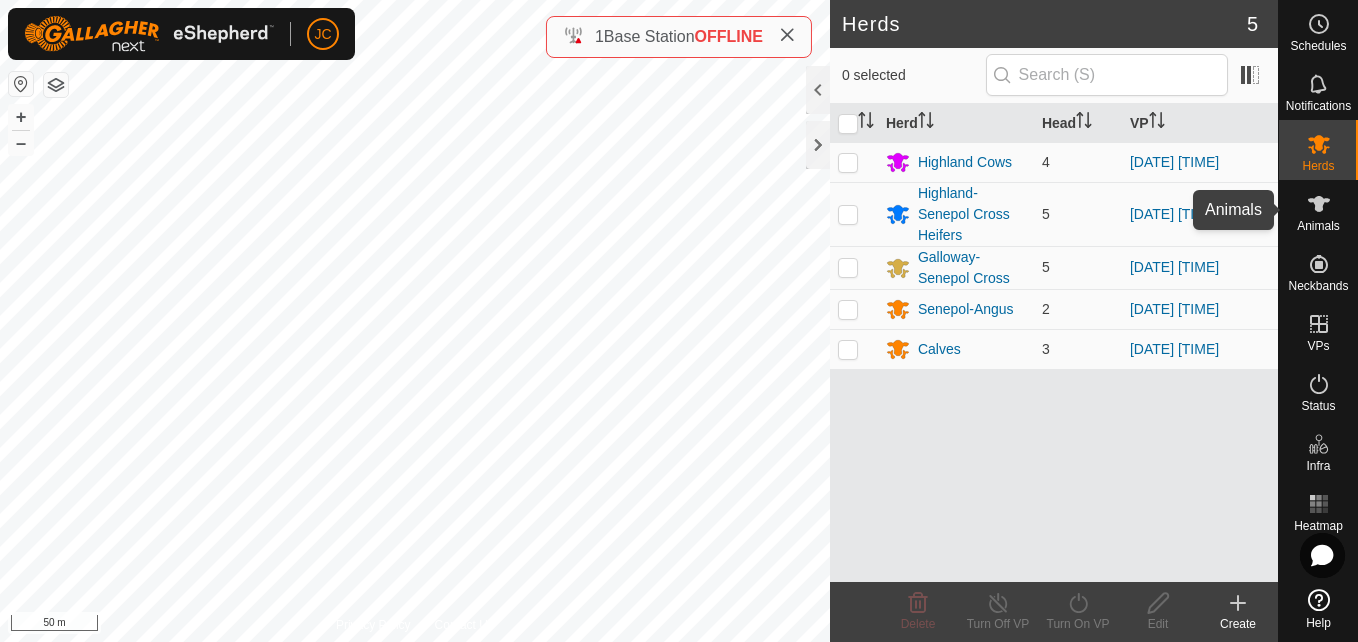click on "Animals" at bounding box center (1318, 226) 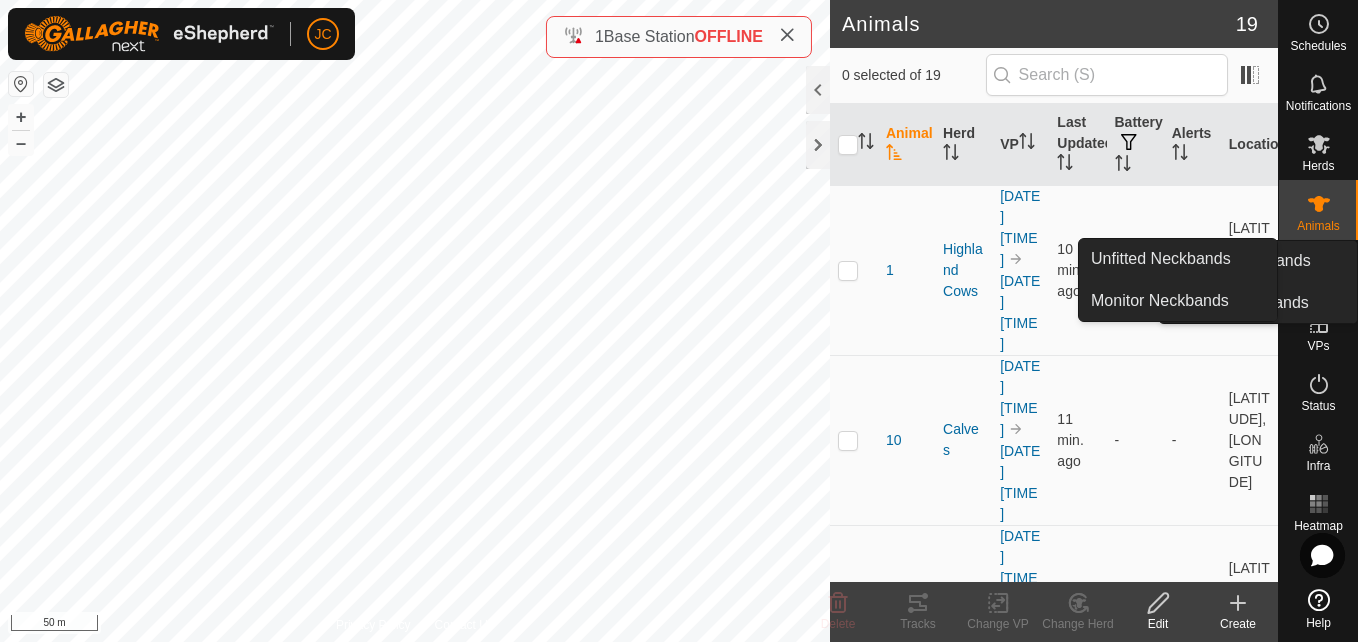 click on "Neckbands" at bounding box center (1318, 286) 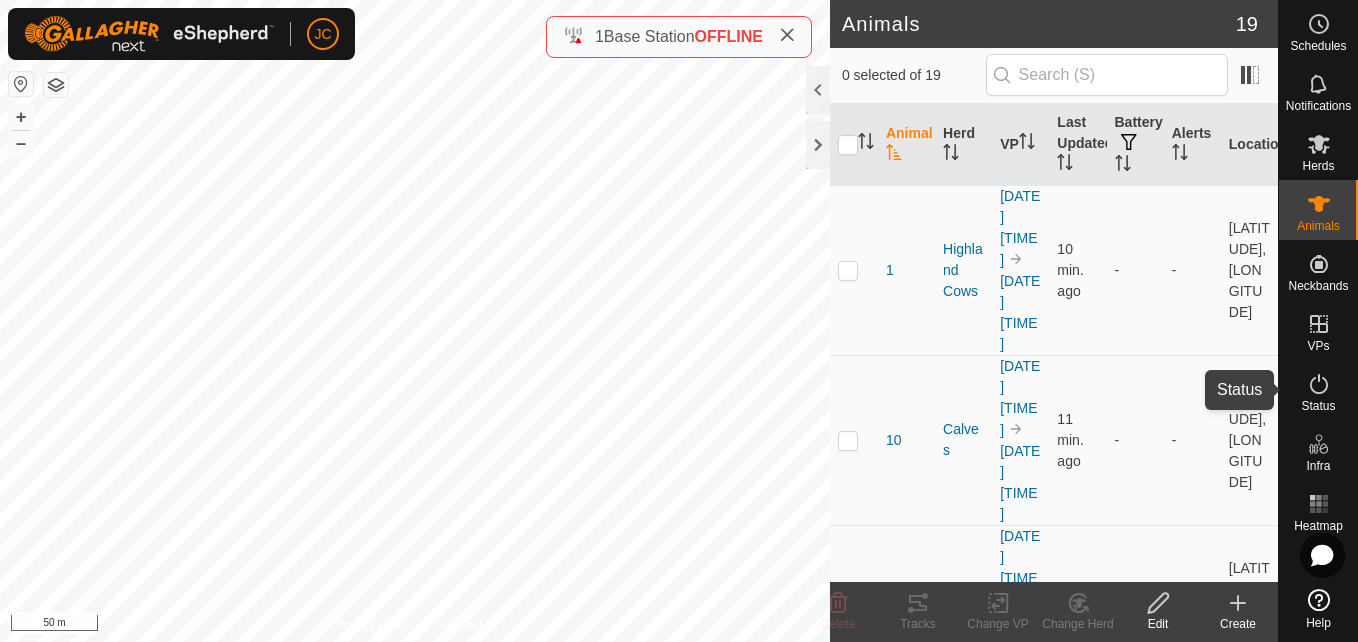click 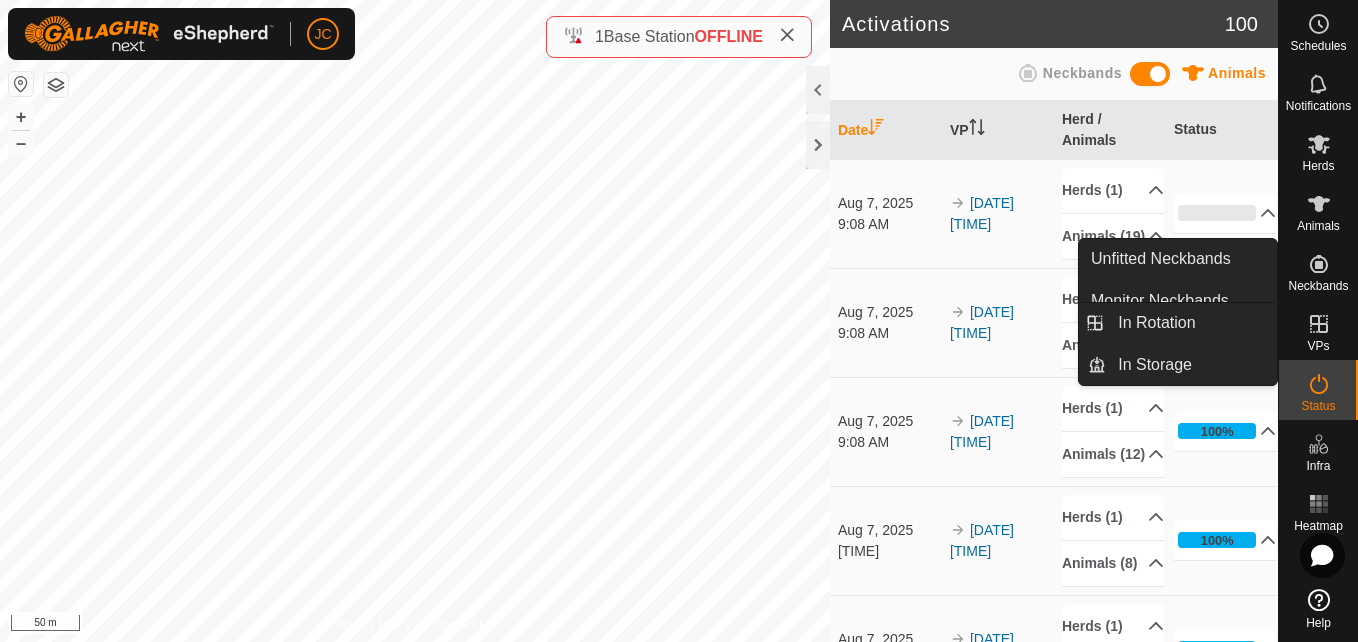 click 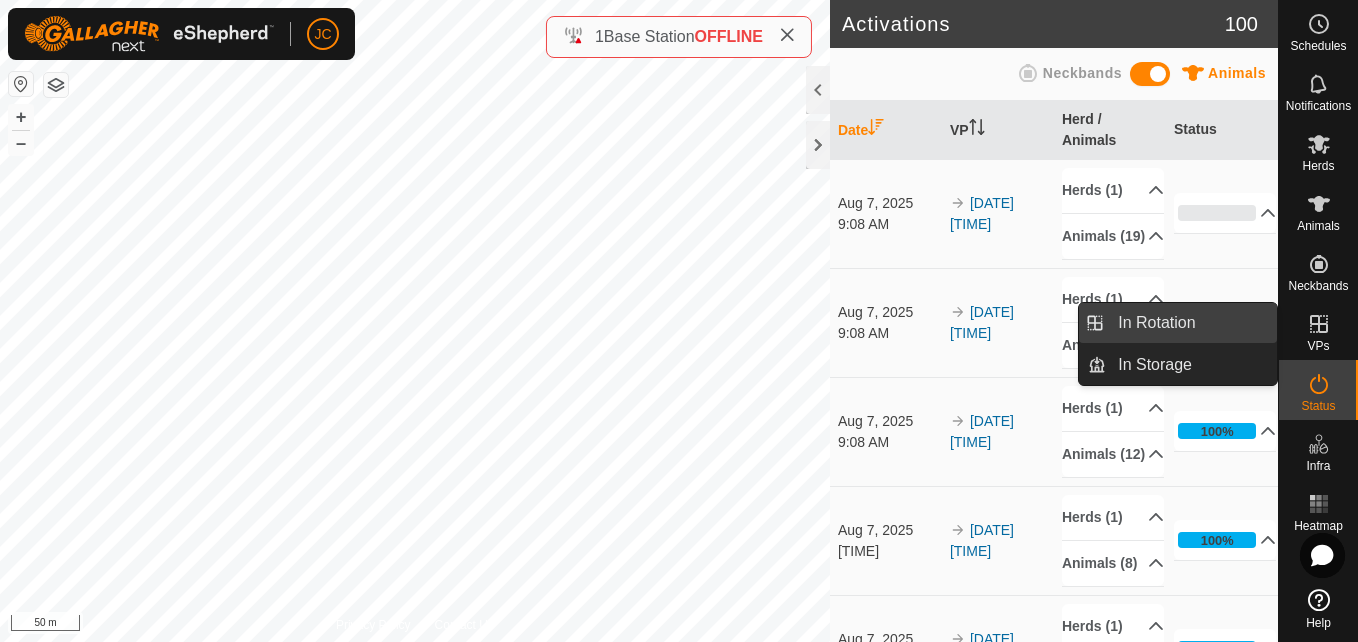 click on "In Rotation" at bounding box center [1191, 323] 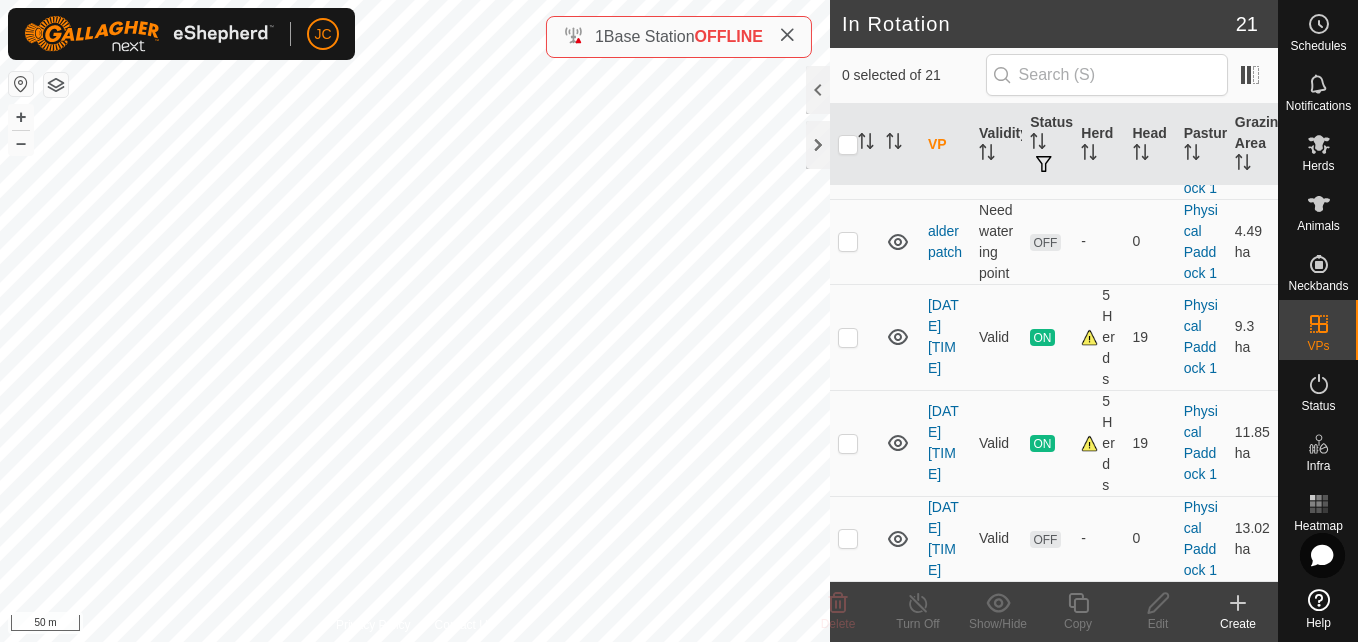 scroll, scrollTop: 1975, scrollLeft: 0, axis: vertical 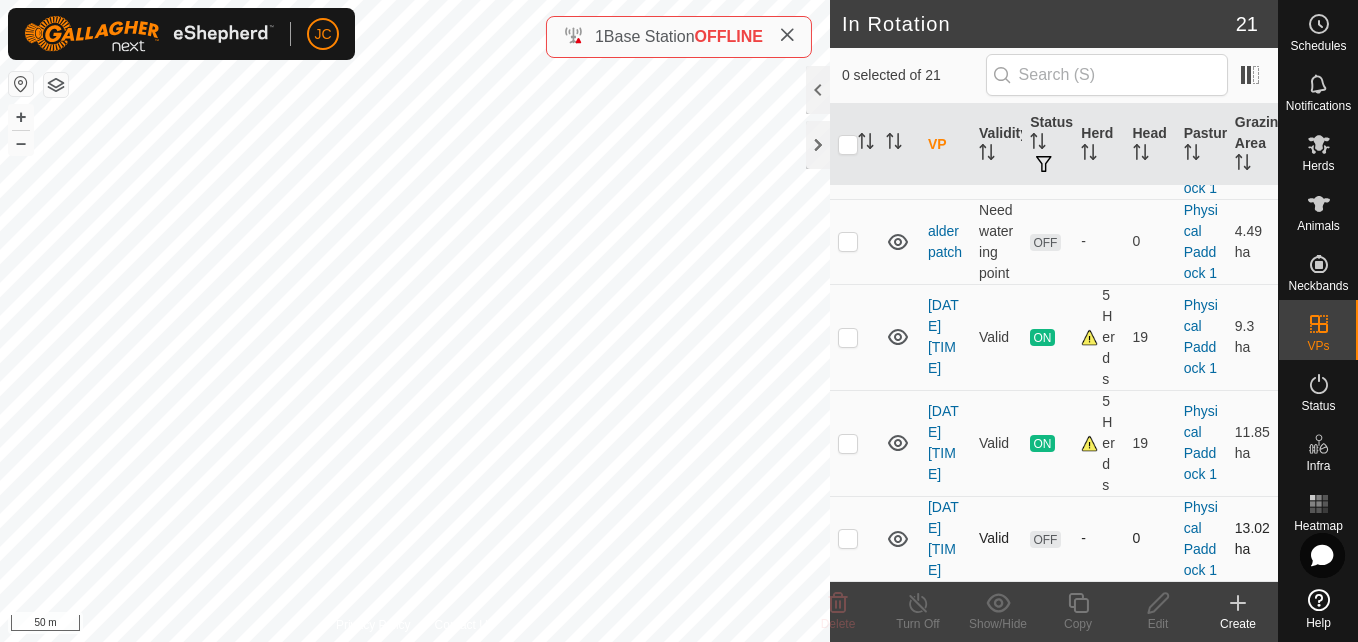 click at bounding box center (848, 538) 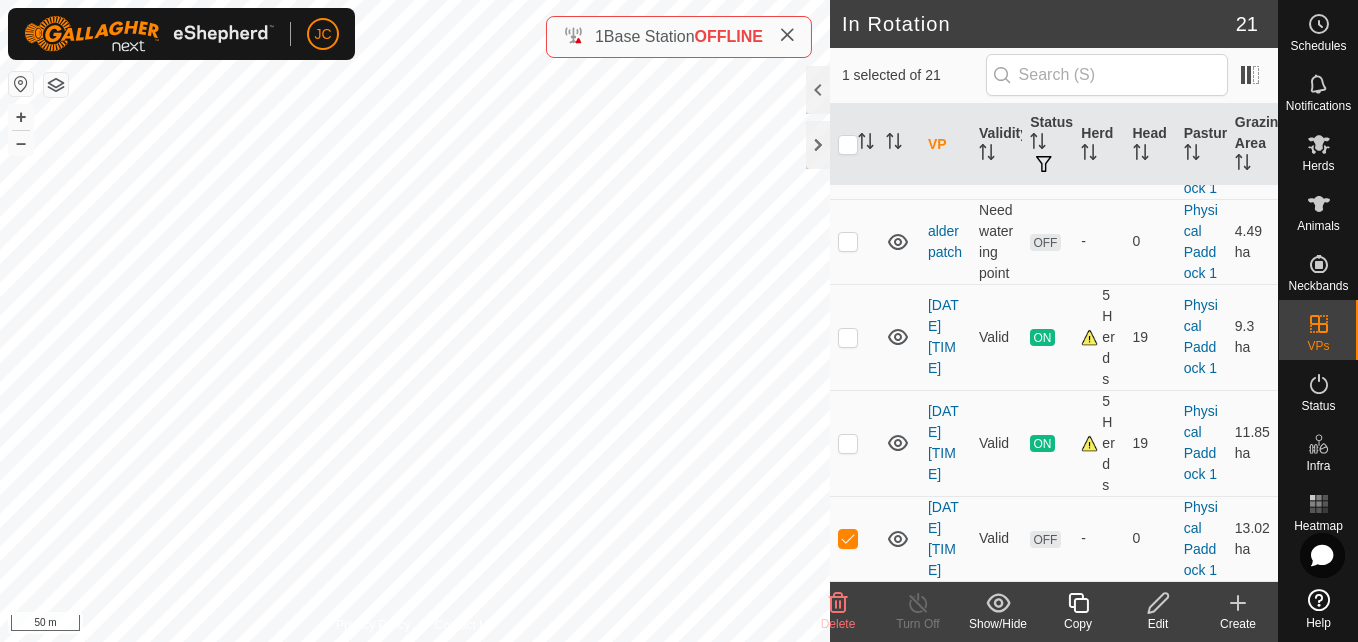 click 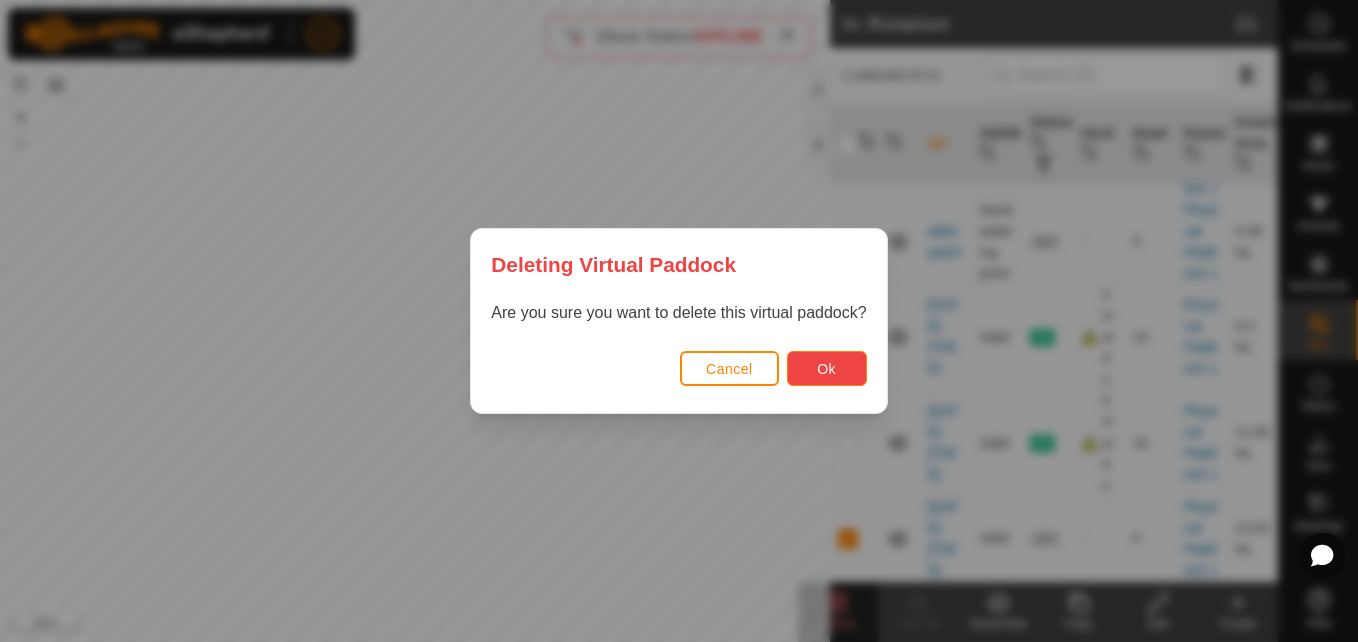 click on "Ok" at bounding box center (827, 368) 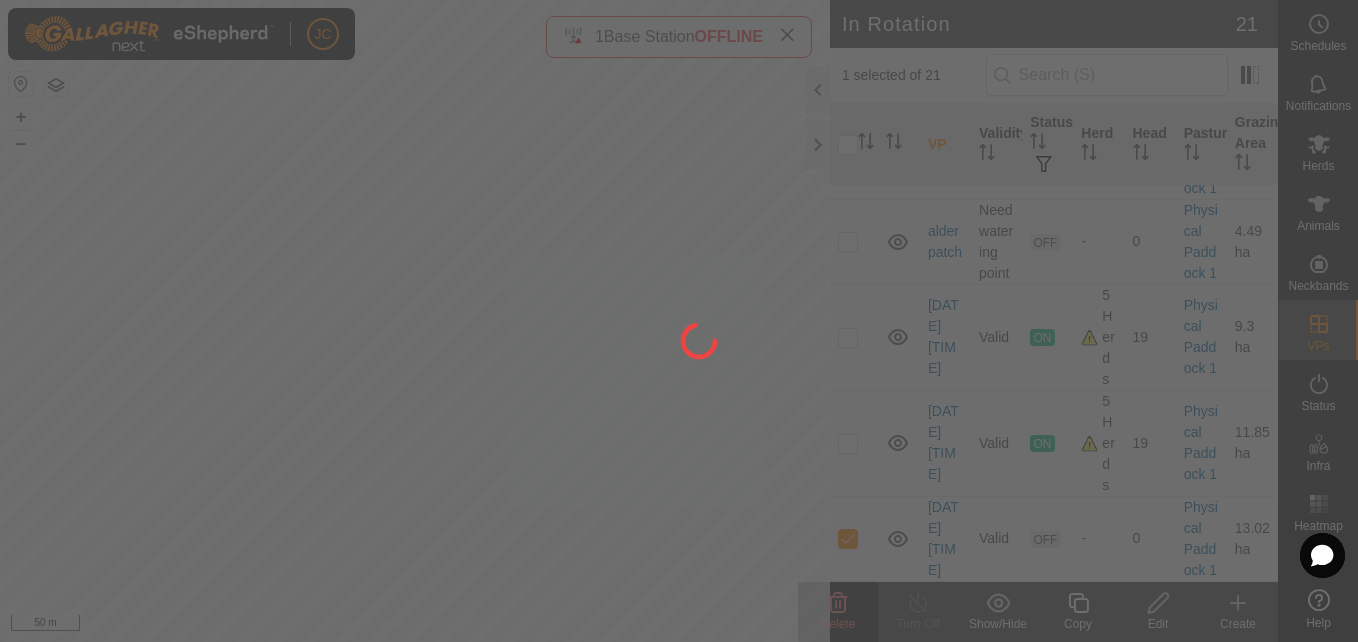 checkbox on "false" 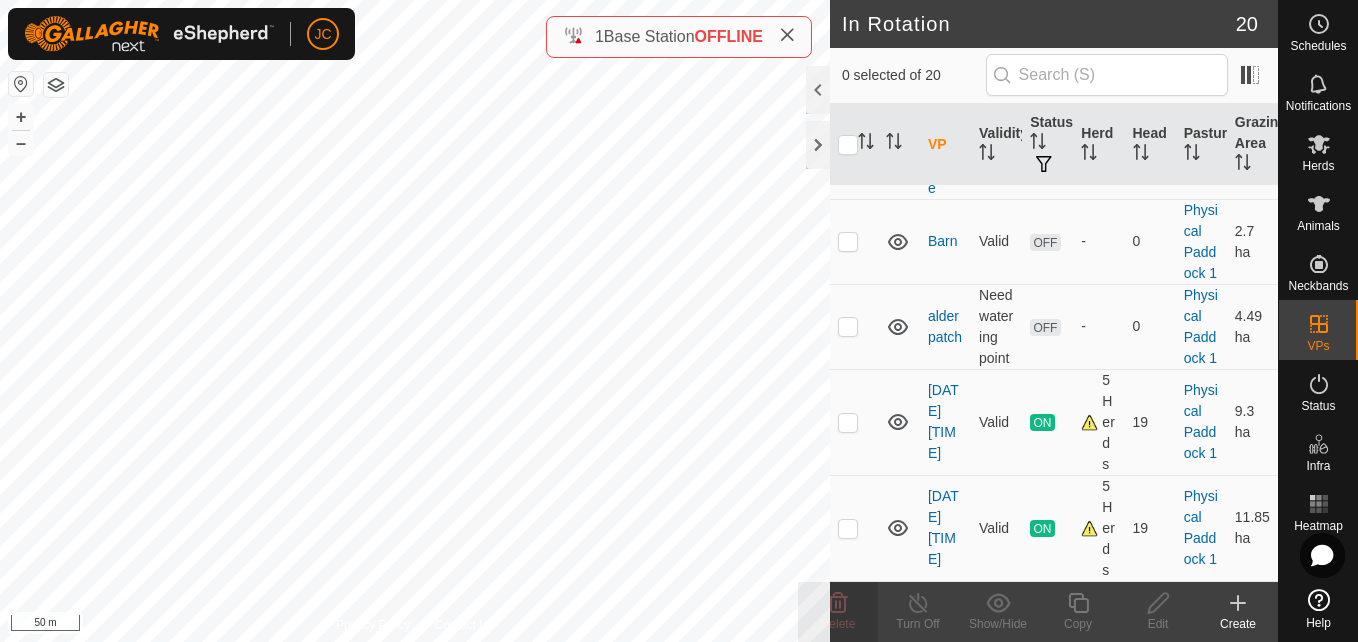 scroll, scrollTop: 1761, scrollLeft: 0, axis: vertical 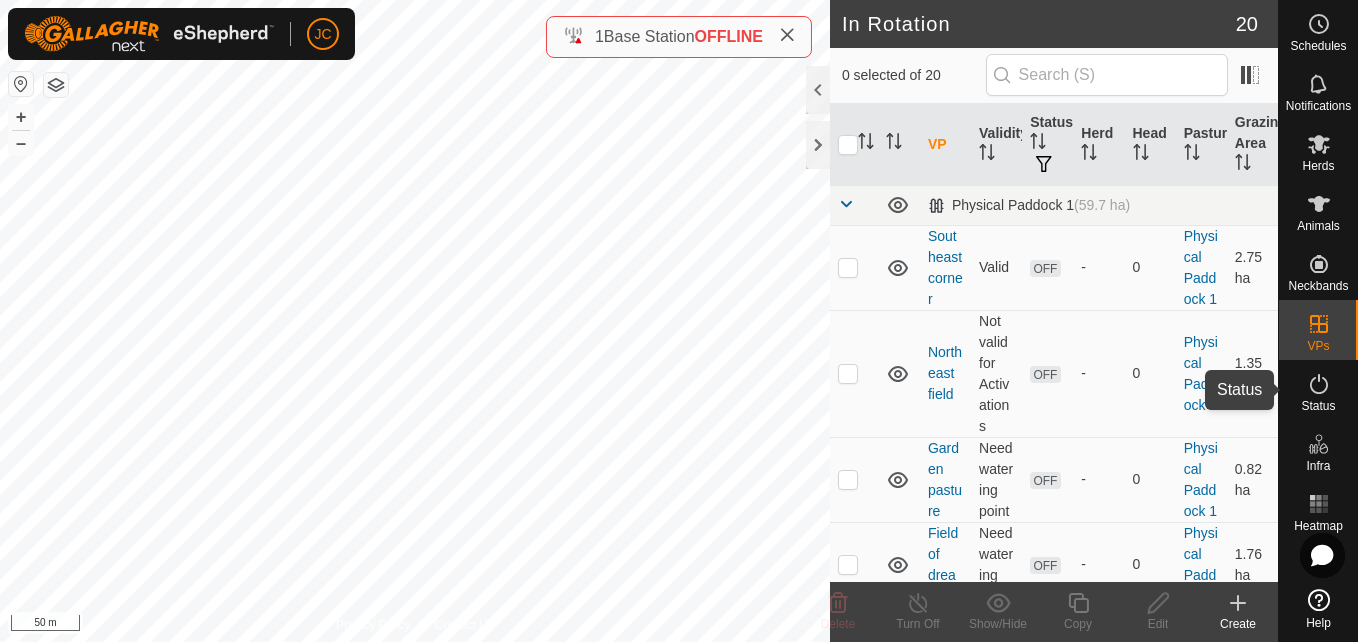 click on "Status" at bounding box center [1318, 406] 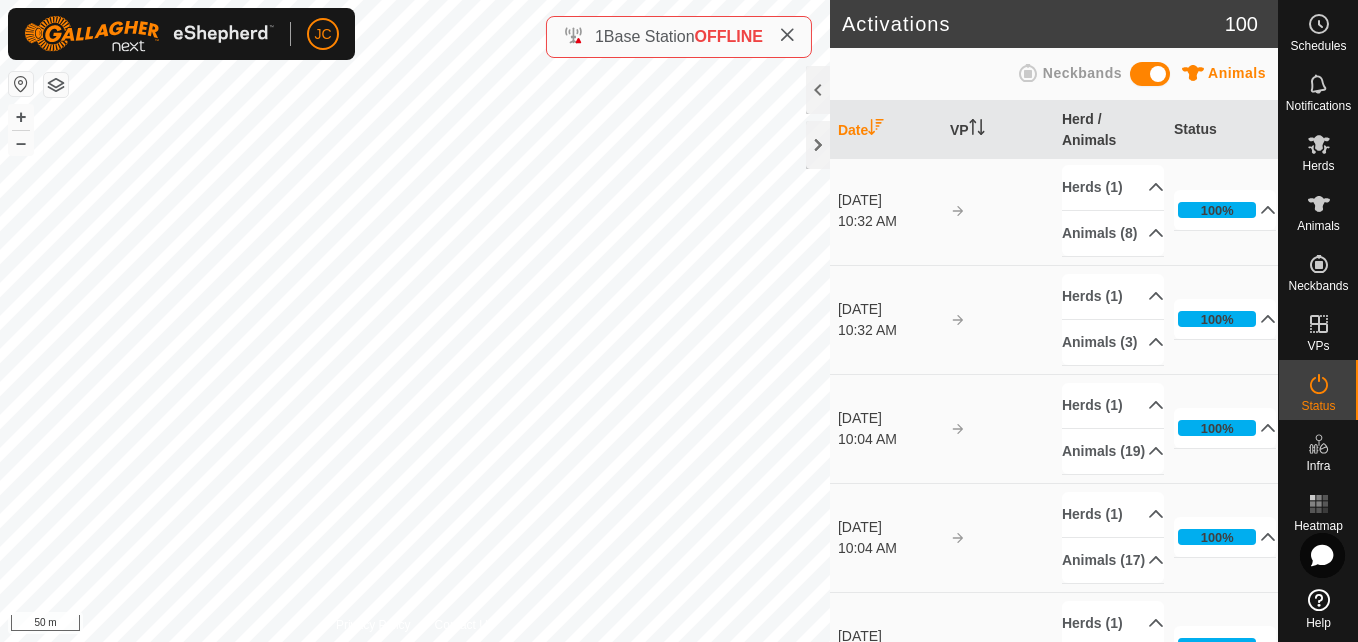 scroll, scrollTop: 1613, scrollLeft: 0, axis: vertical 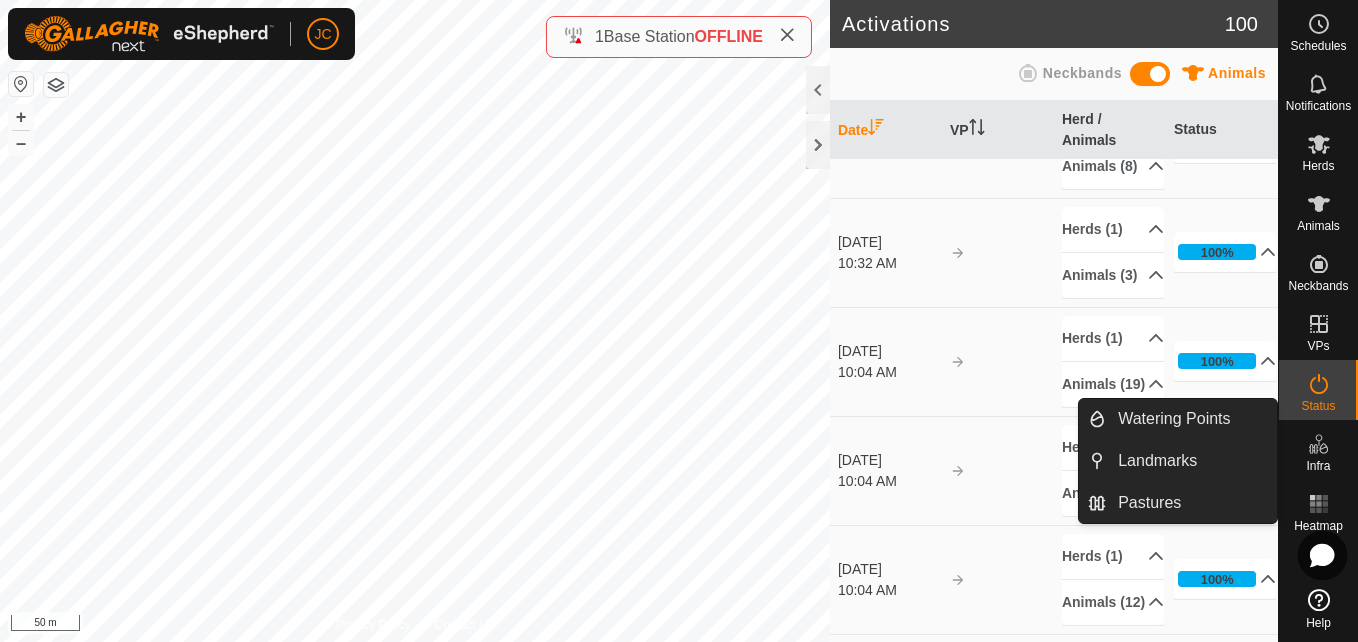click 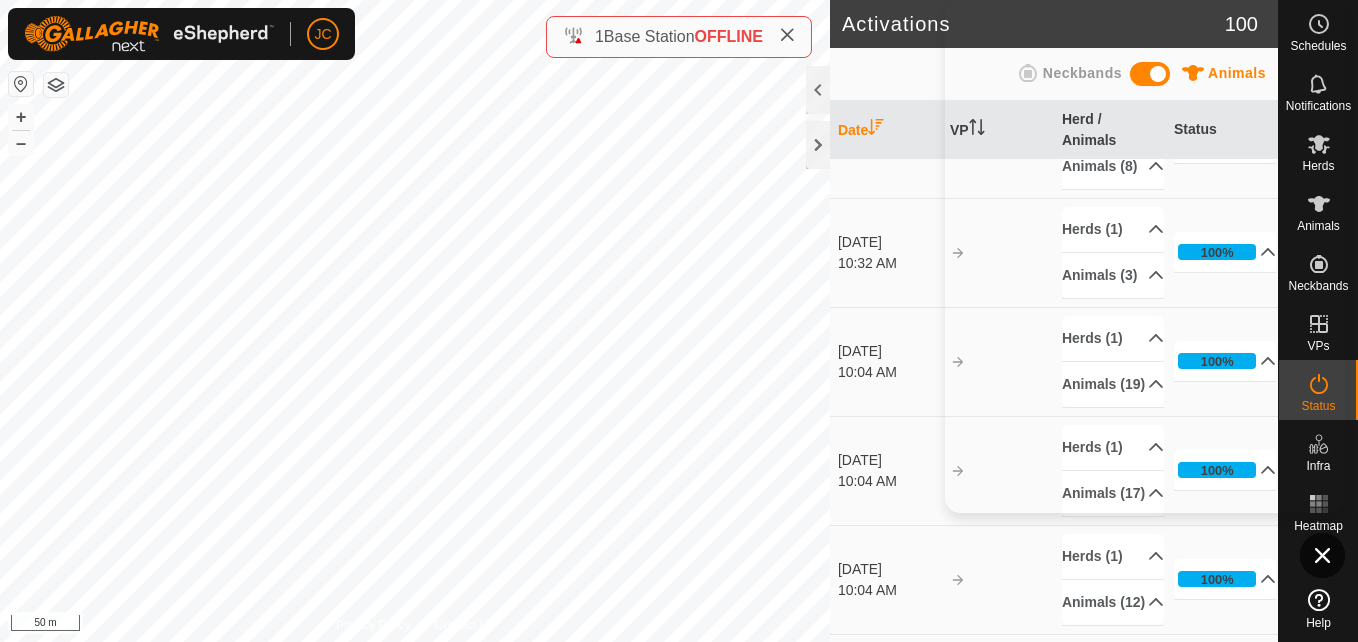 click on "Help" 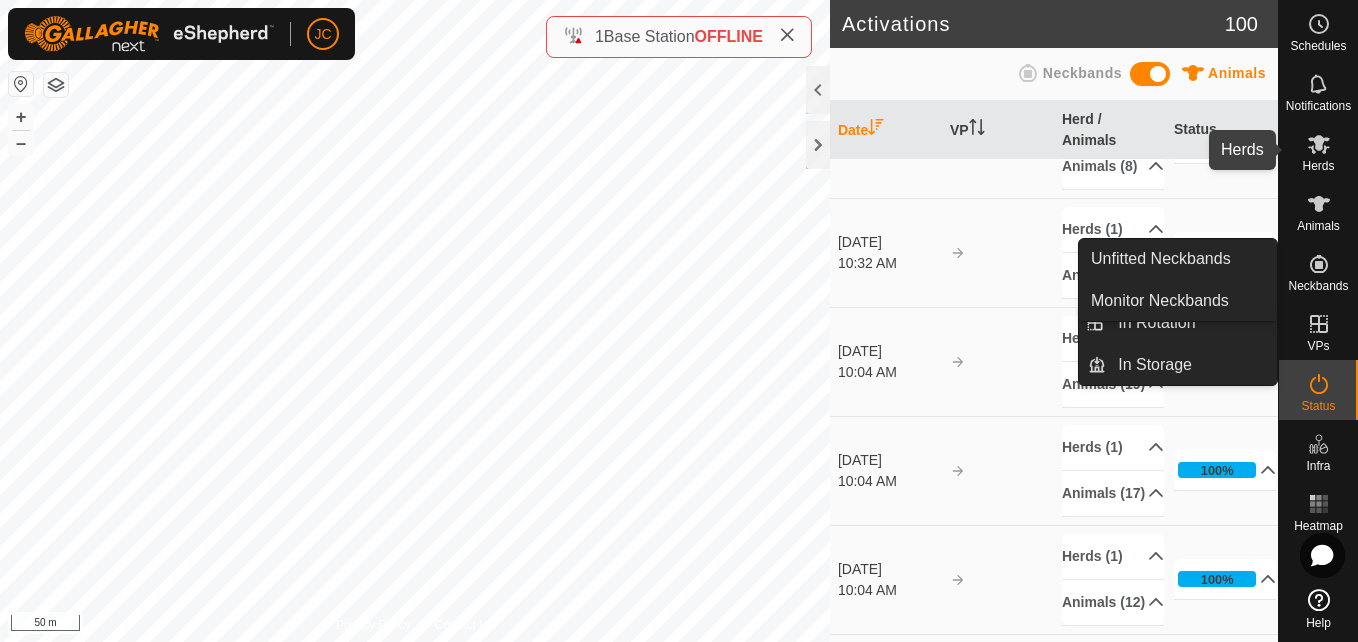 click 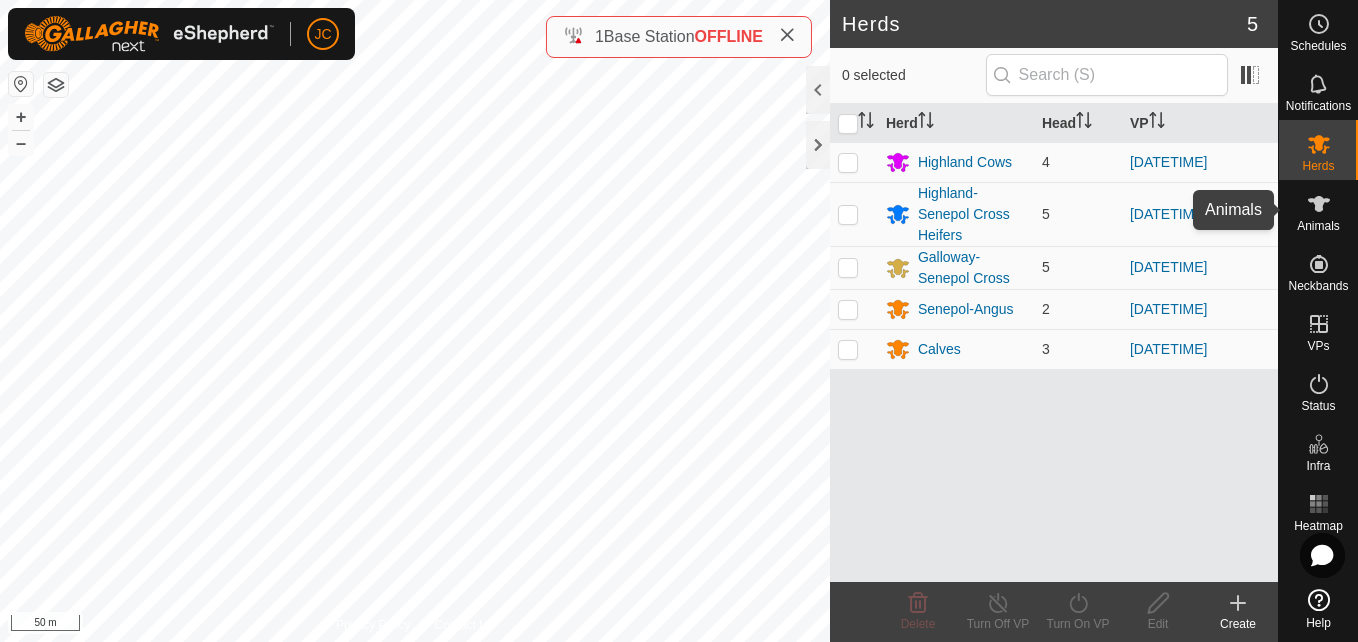 click 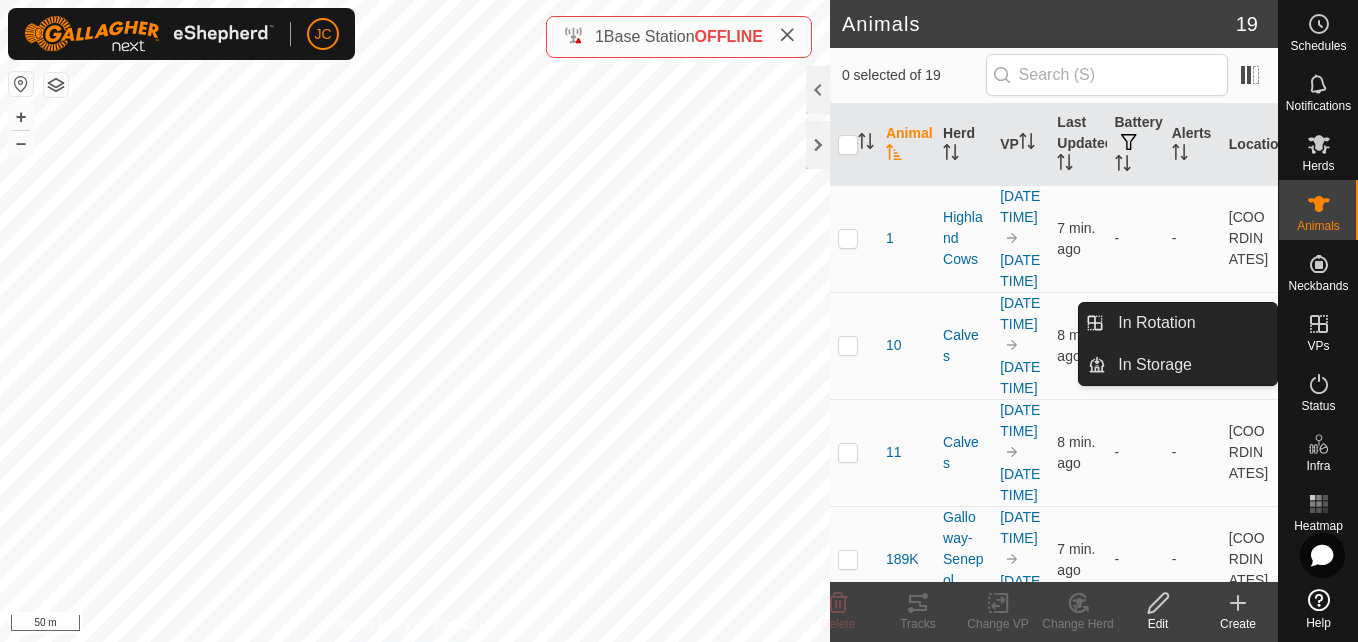 click 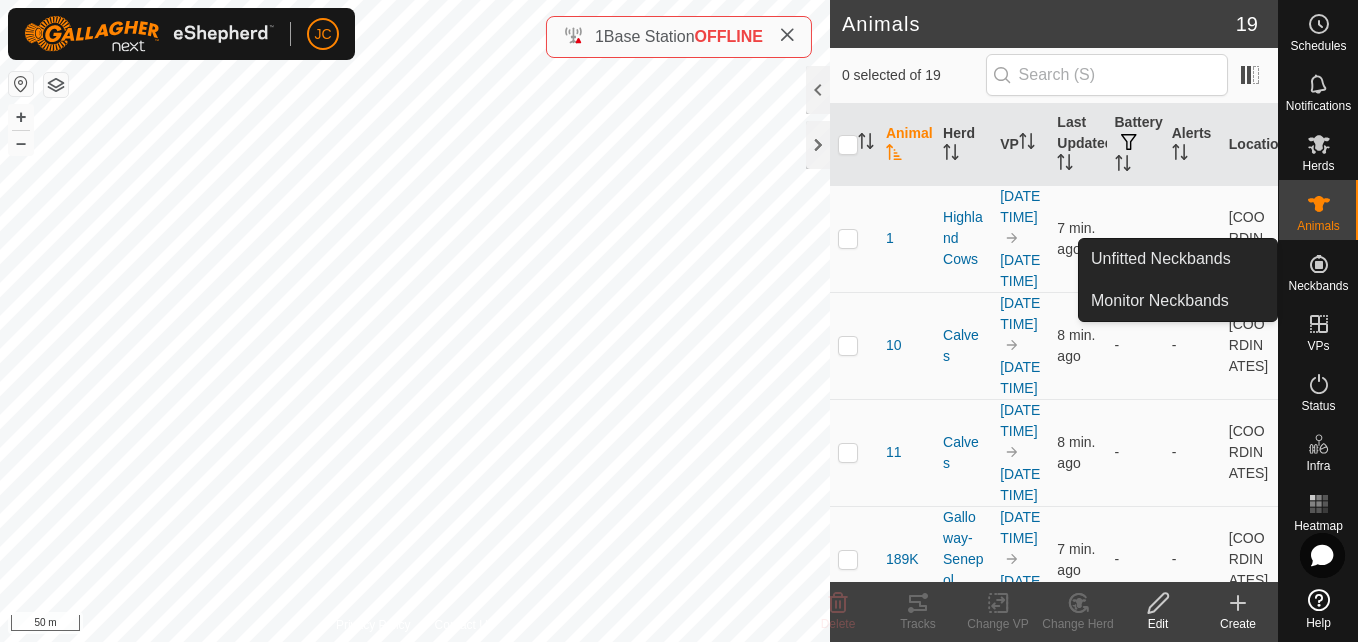 click on "Neckbands" at bounding box center [1318, 270] 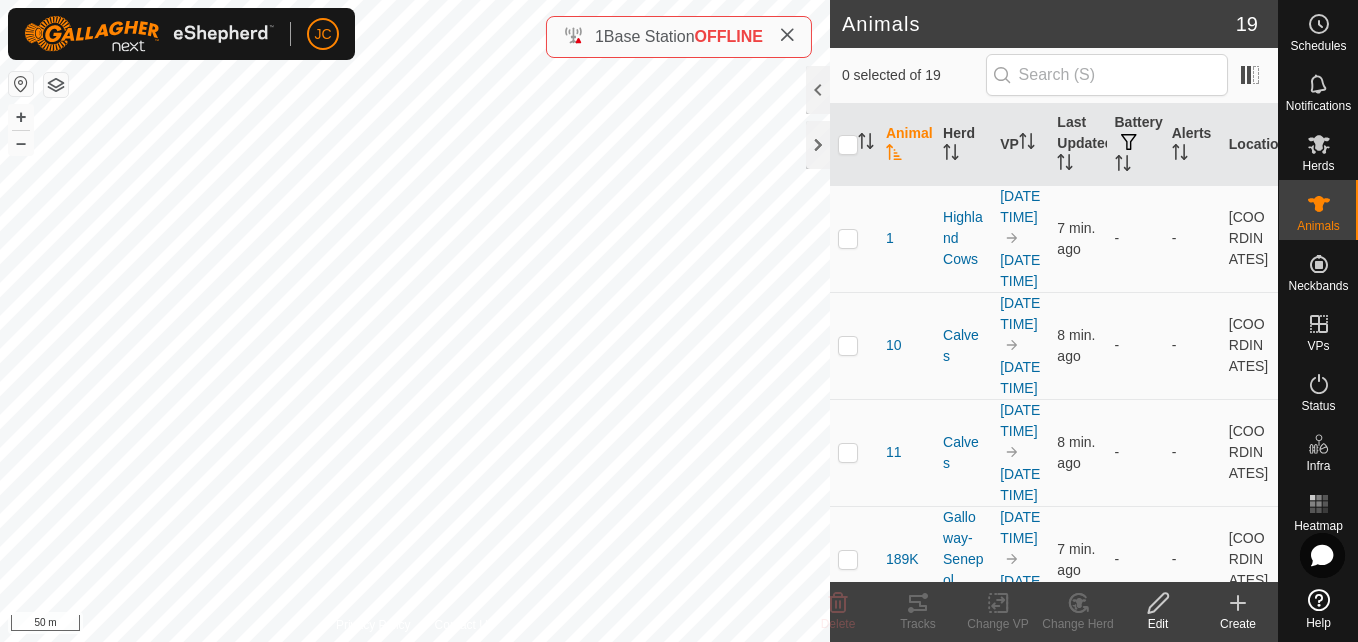 click 